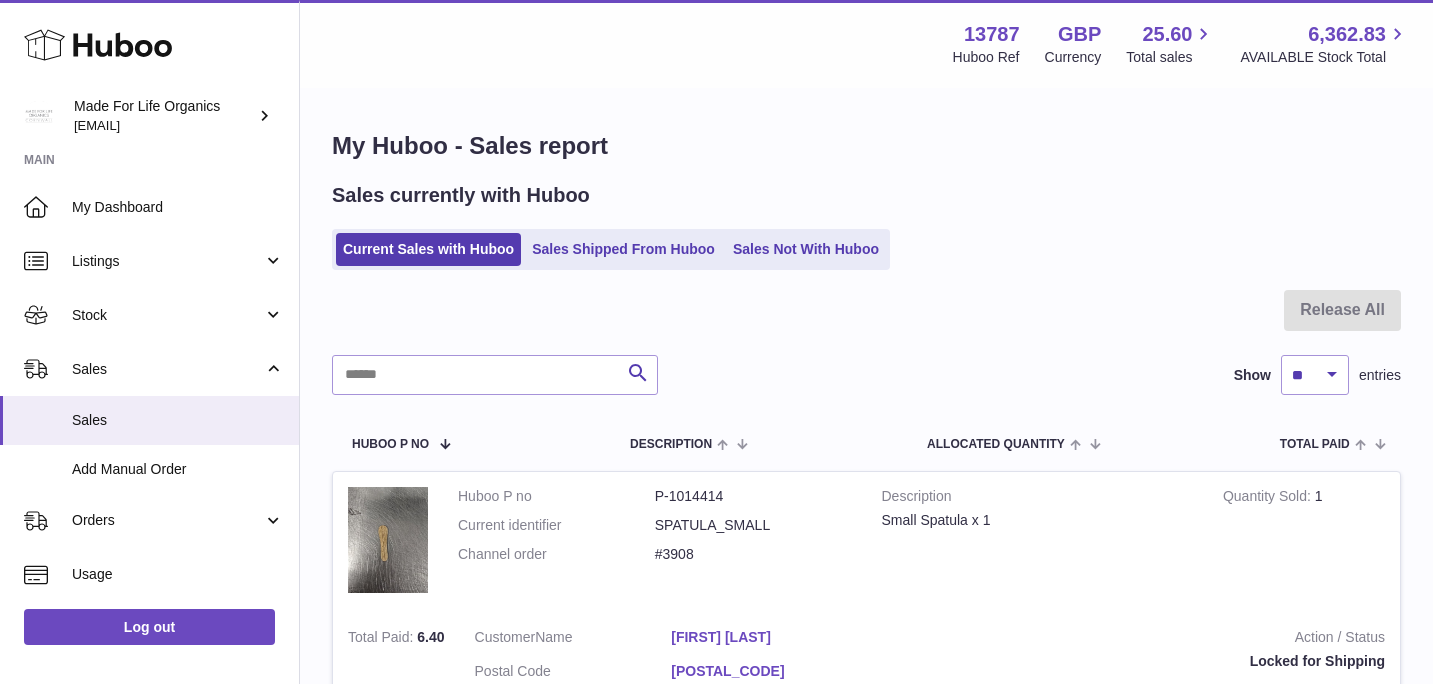 scroll, scrollTop: 0, scrollLeft: 0, axis: both 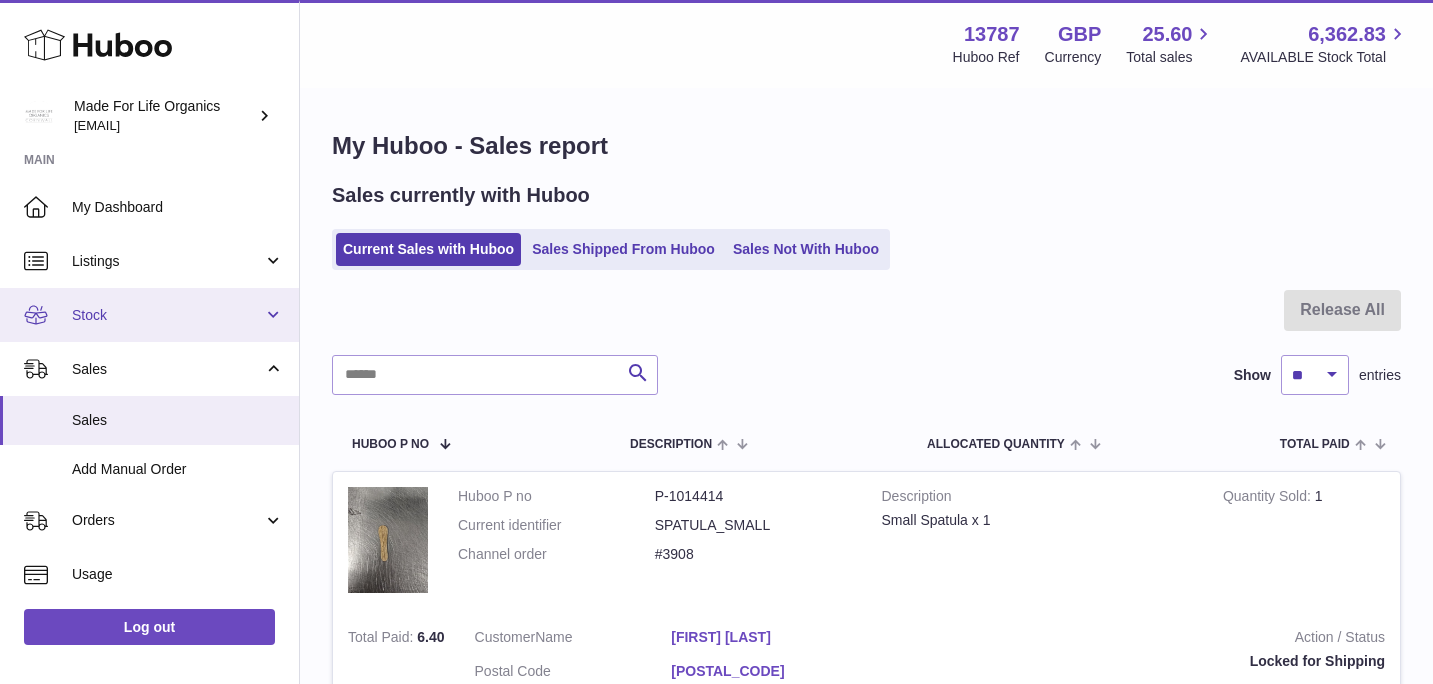 click on "Stock" at bounding box center (167, 315) 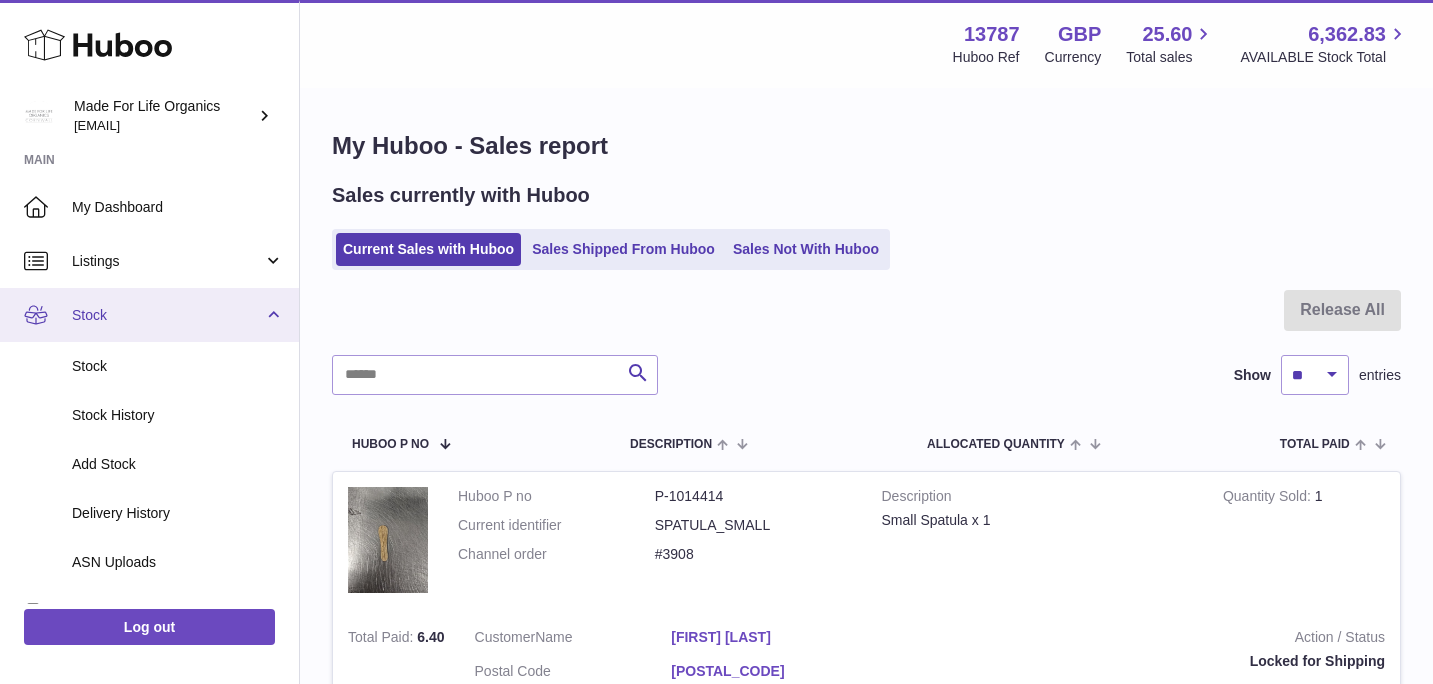 click on "Stock" at bounding box center [149, 315] 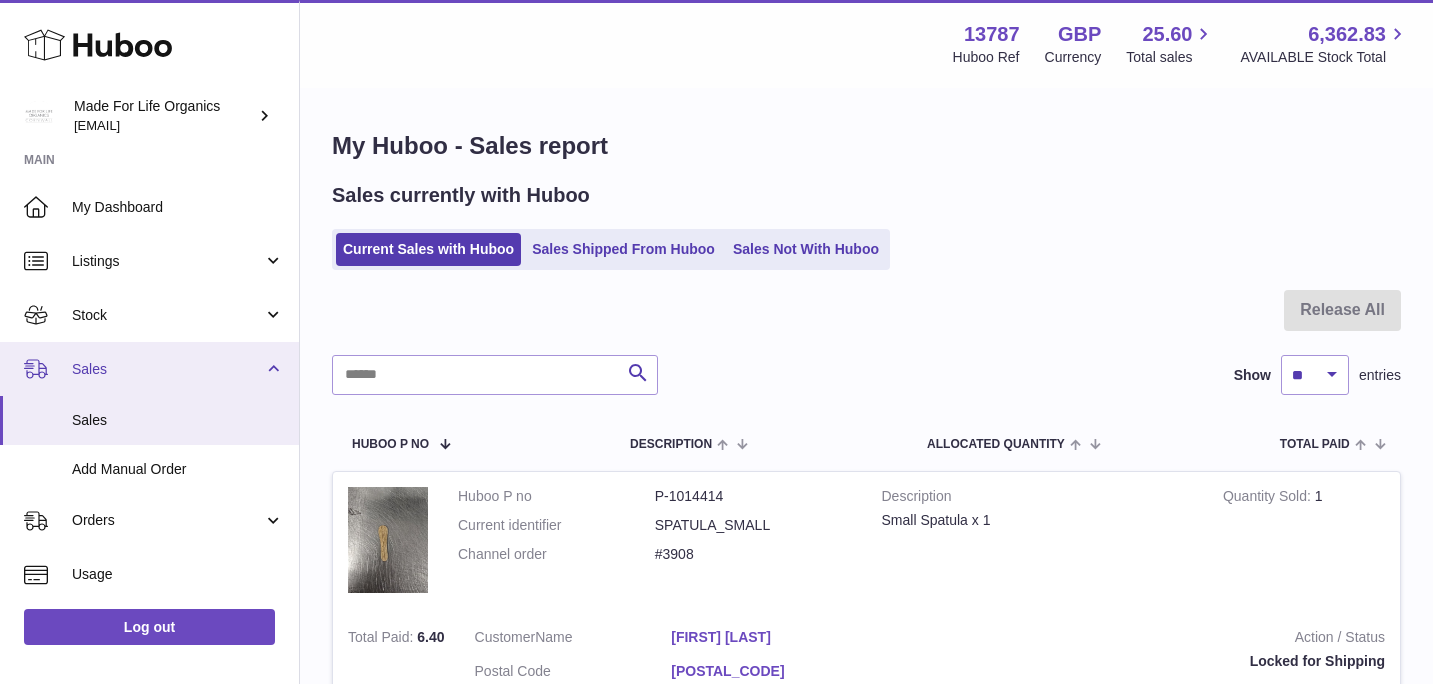 click on "Sales" at bounding box center (167, 369) 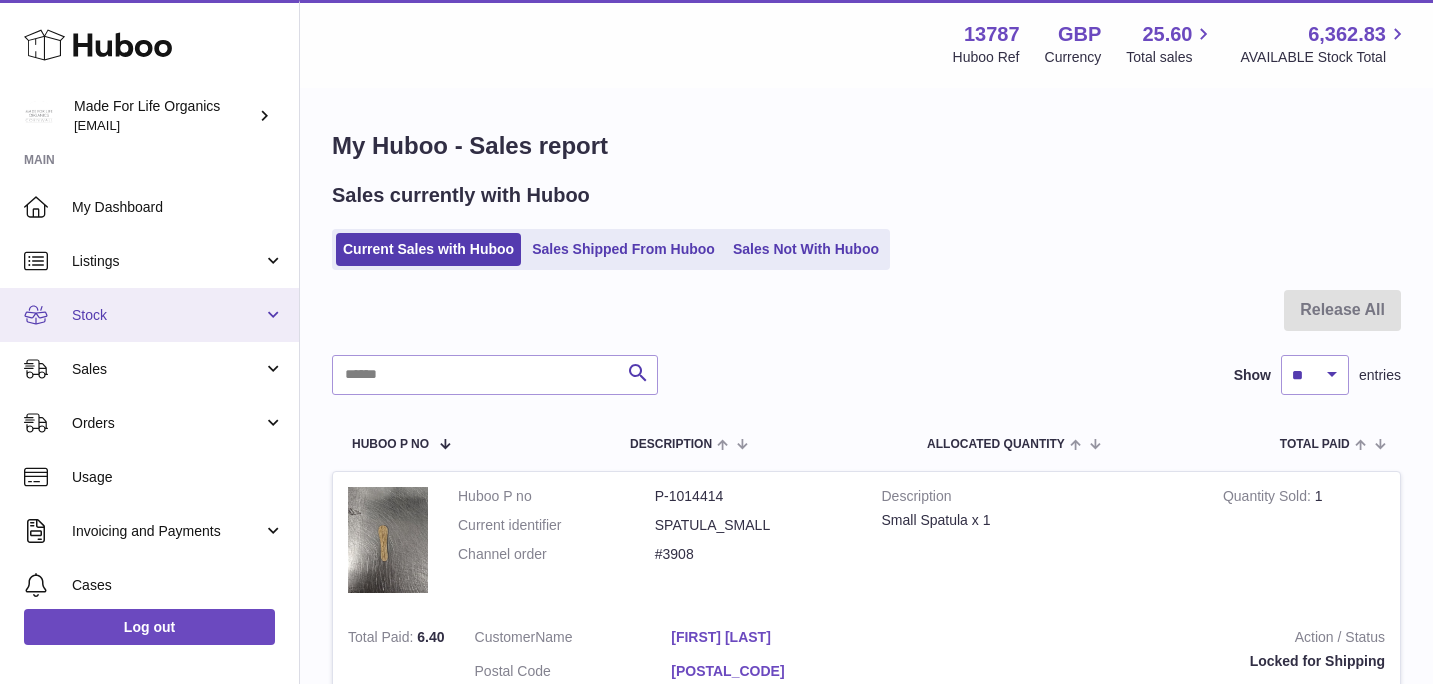 click on "Stock" at bounding box center [167, 315] 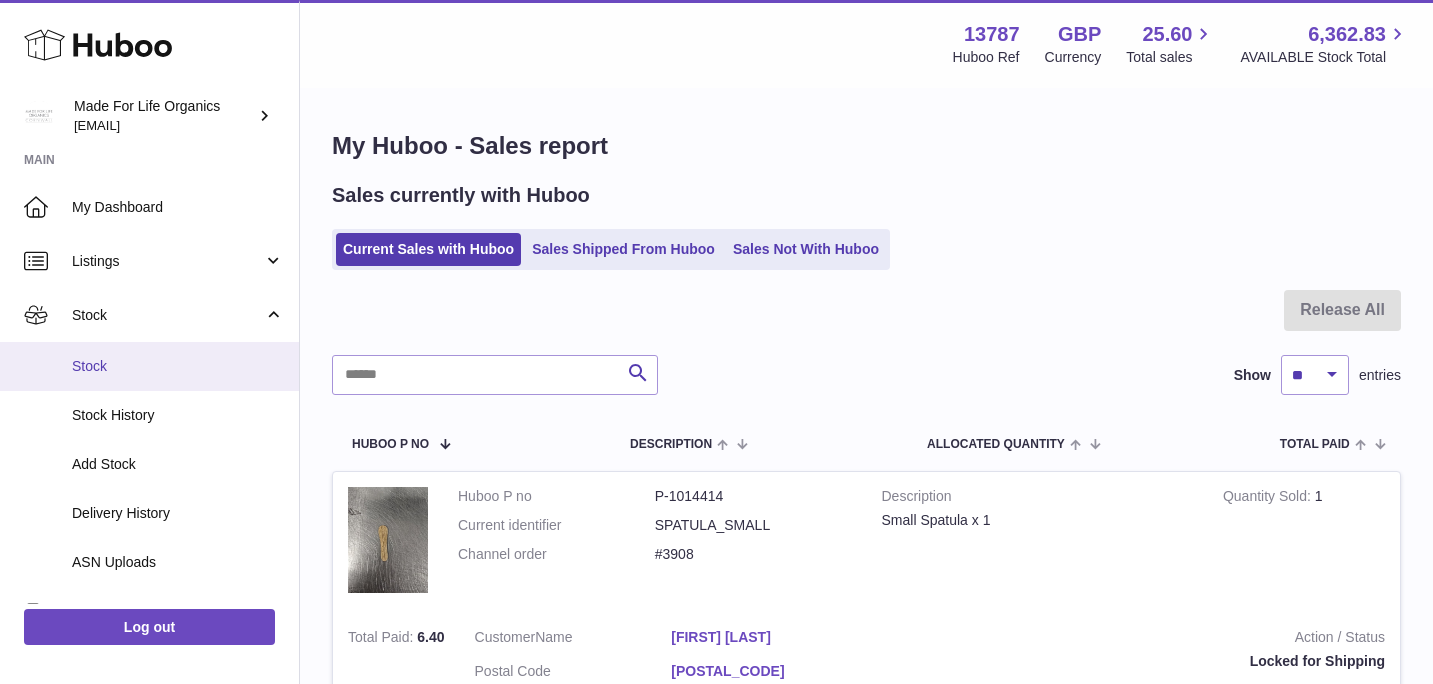 click on "Stock" at bounding box center [178, 366] 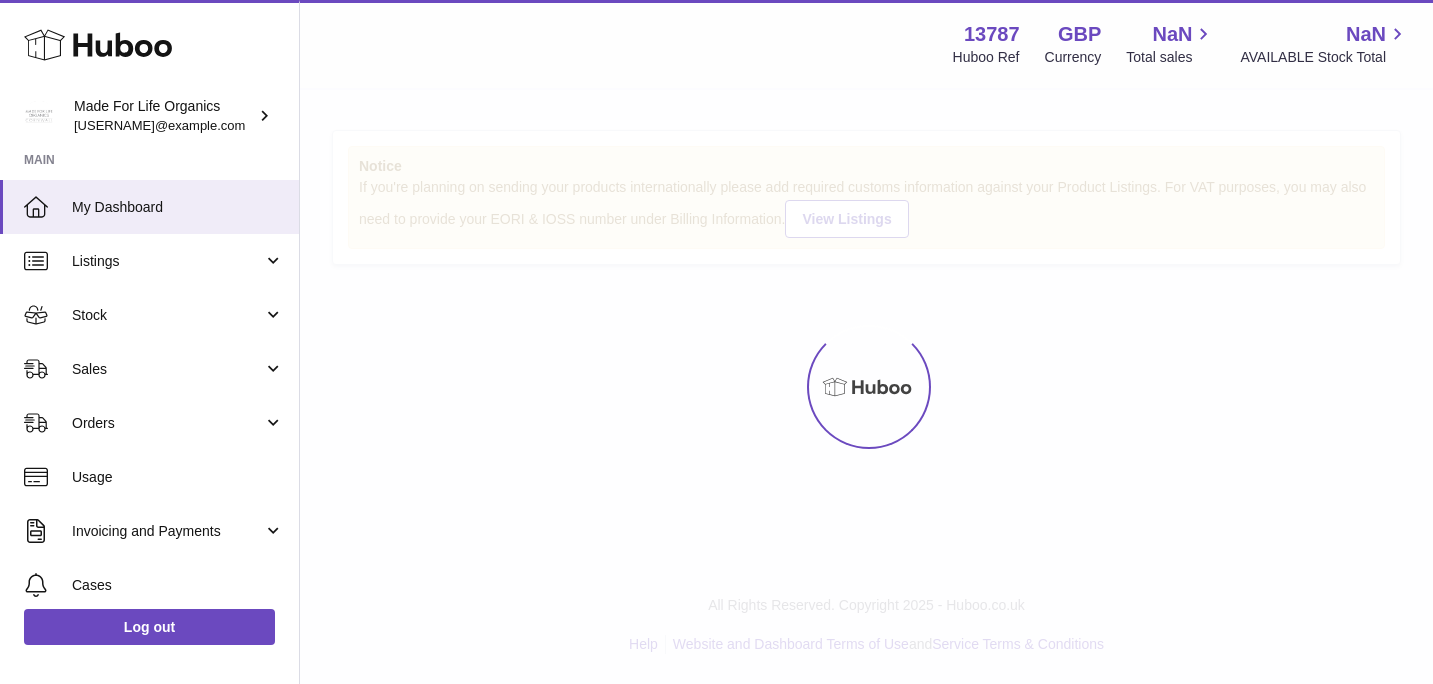 scroll, scrollTop: 0, scrollLeft: 0, axis: both 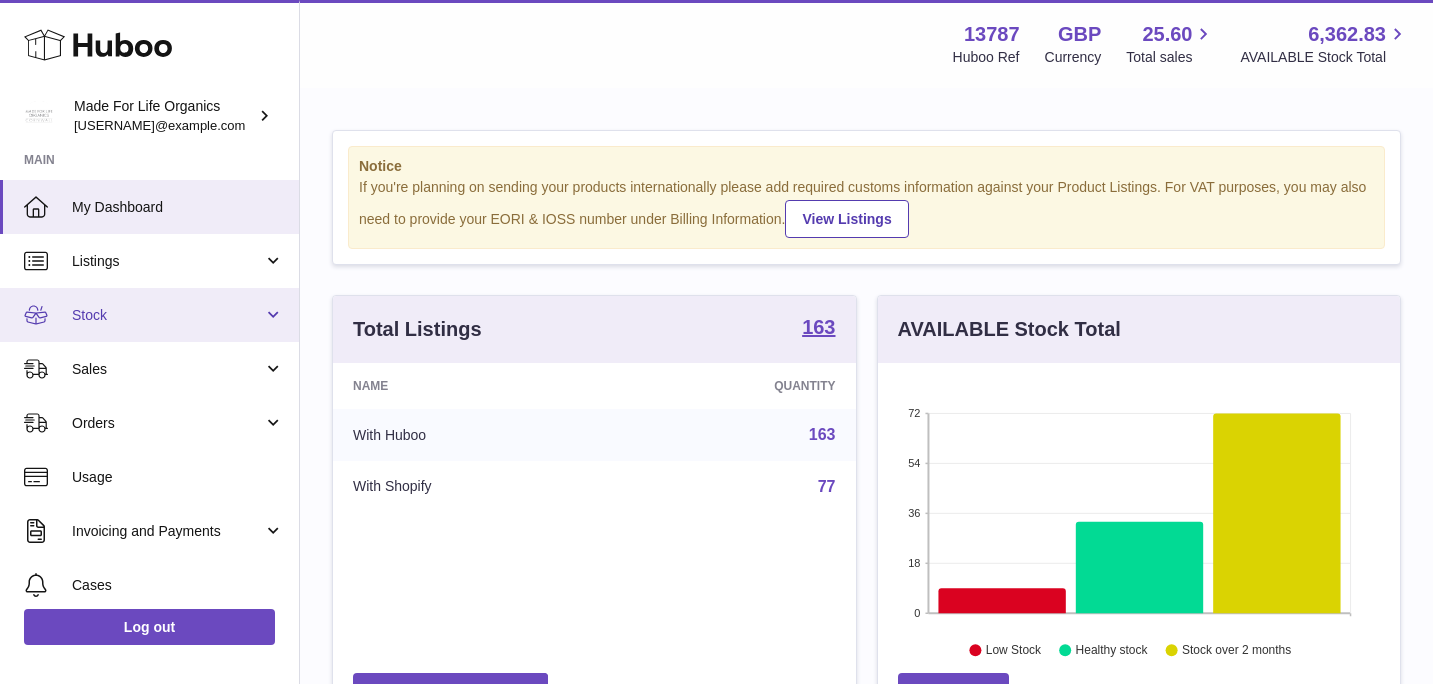 click on "Stock" at bounding box center (149, 315) 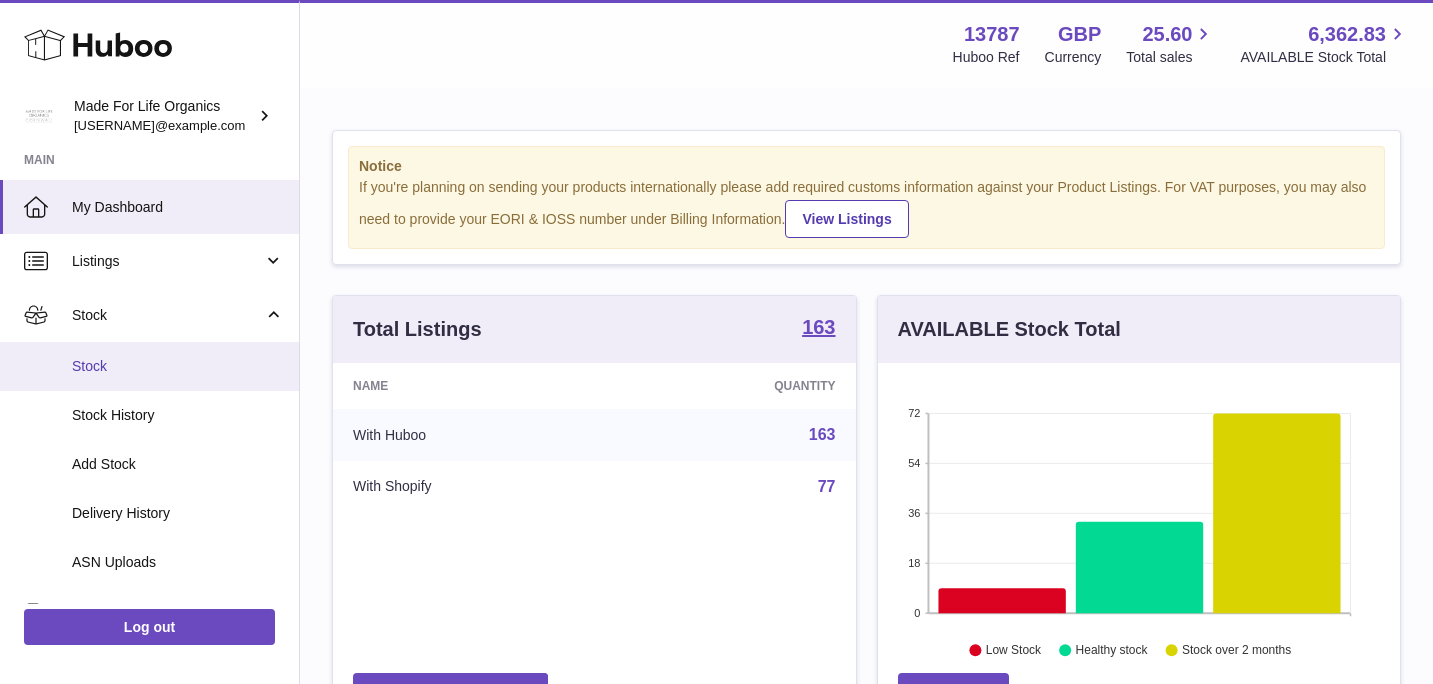 click on "Stock" at bounding box center (178, 366) 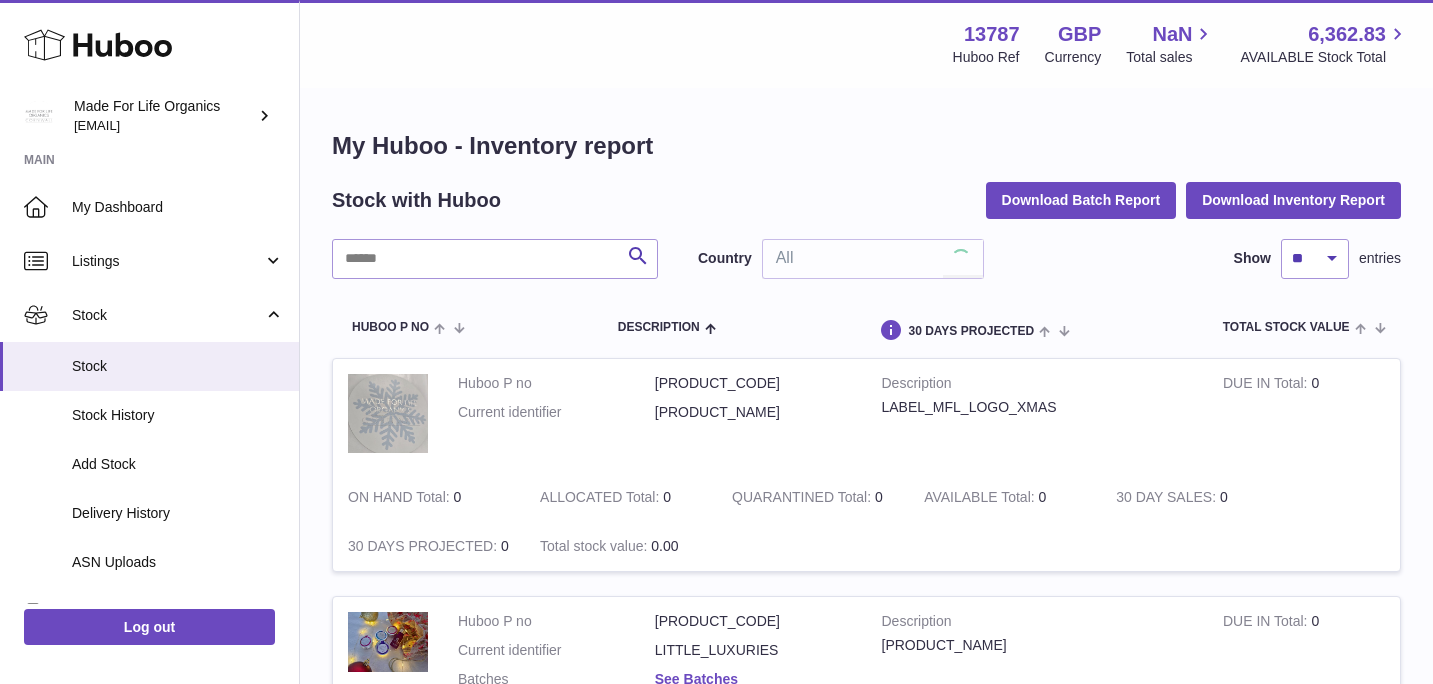 scroll, scrollTop: 0, scrollLeft: 0, axis: both 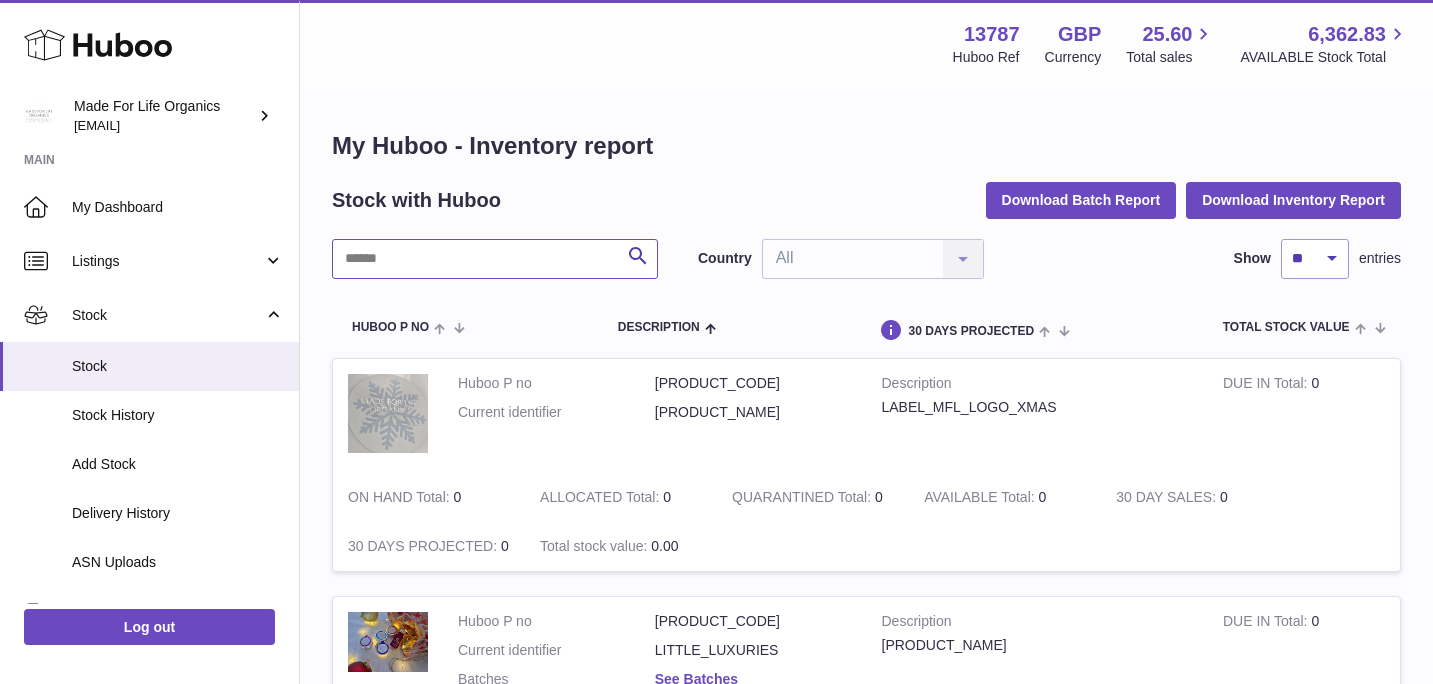 click at bounding box center [495, 259] 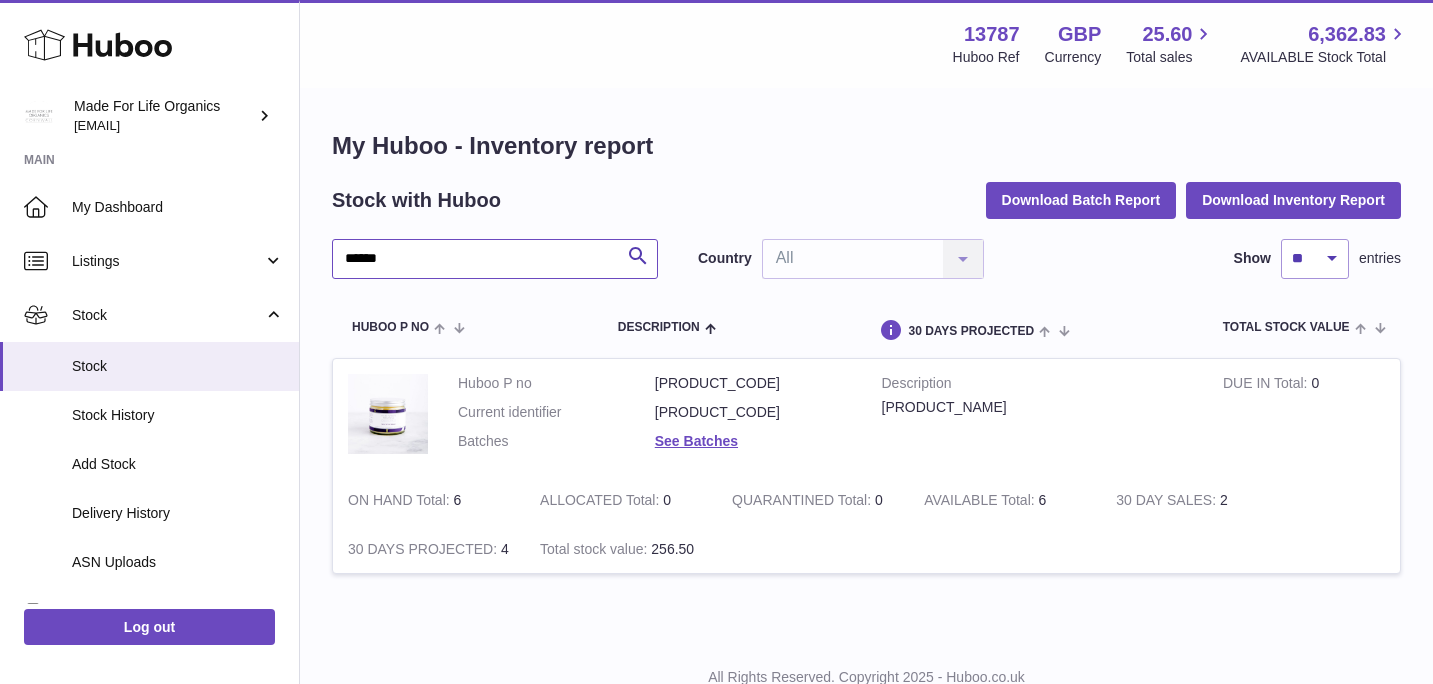 drag, startPoint x: 442, startPoint y: 270, endPoint x: 301, endPoint y: 271, distance: 141.00354 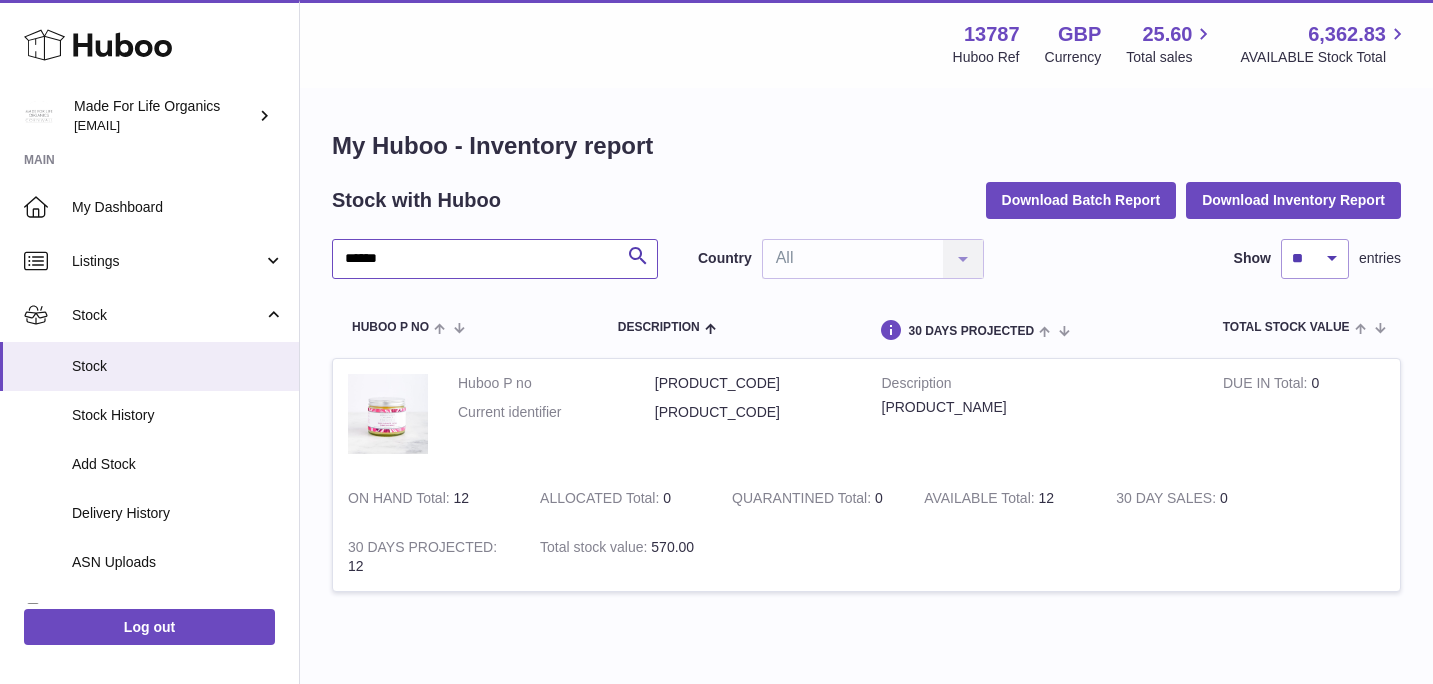 drag, startPoint x: 420, startPoint y: 260, endPoint x: 317, endPoint y: 261, distance: 103.00485 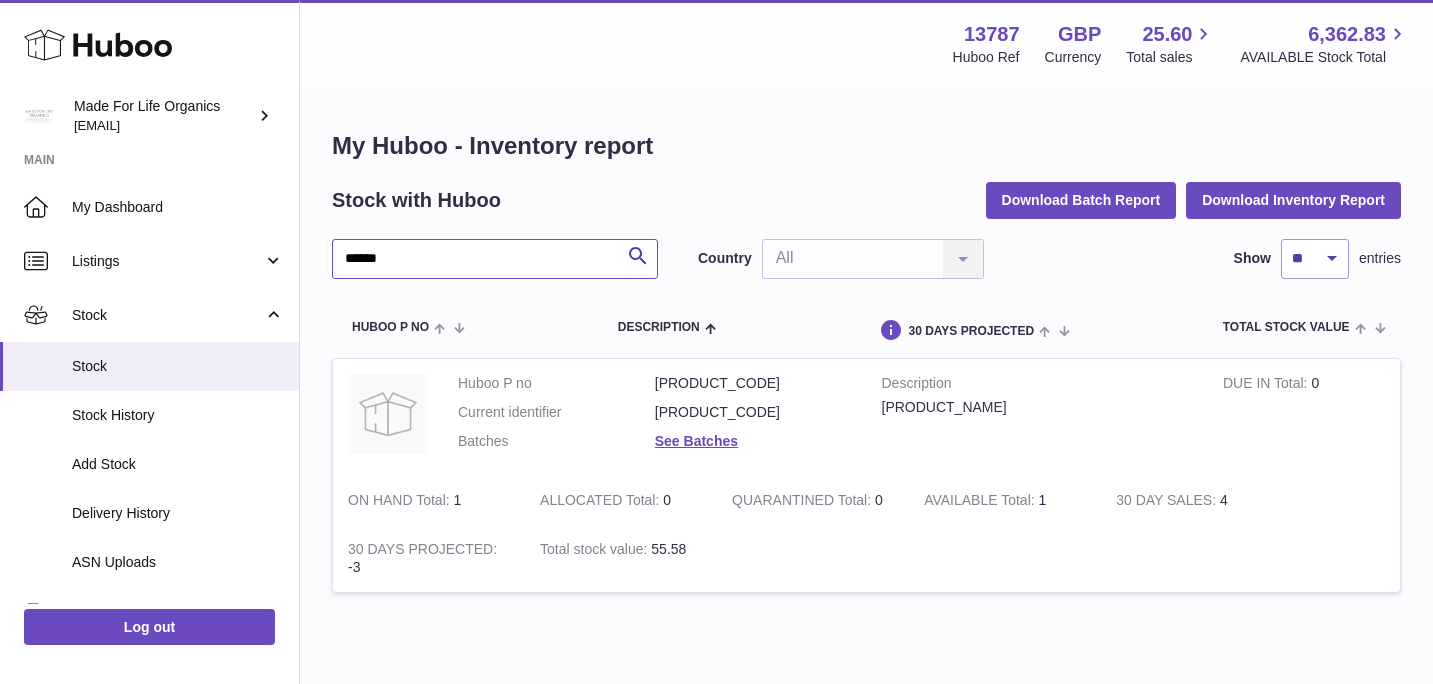 drag, startPoint x: 402, startPoint y: 254, endPoint x: 335, endPoint y: 256, distance: 67.02985 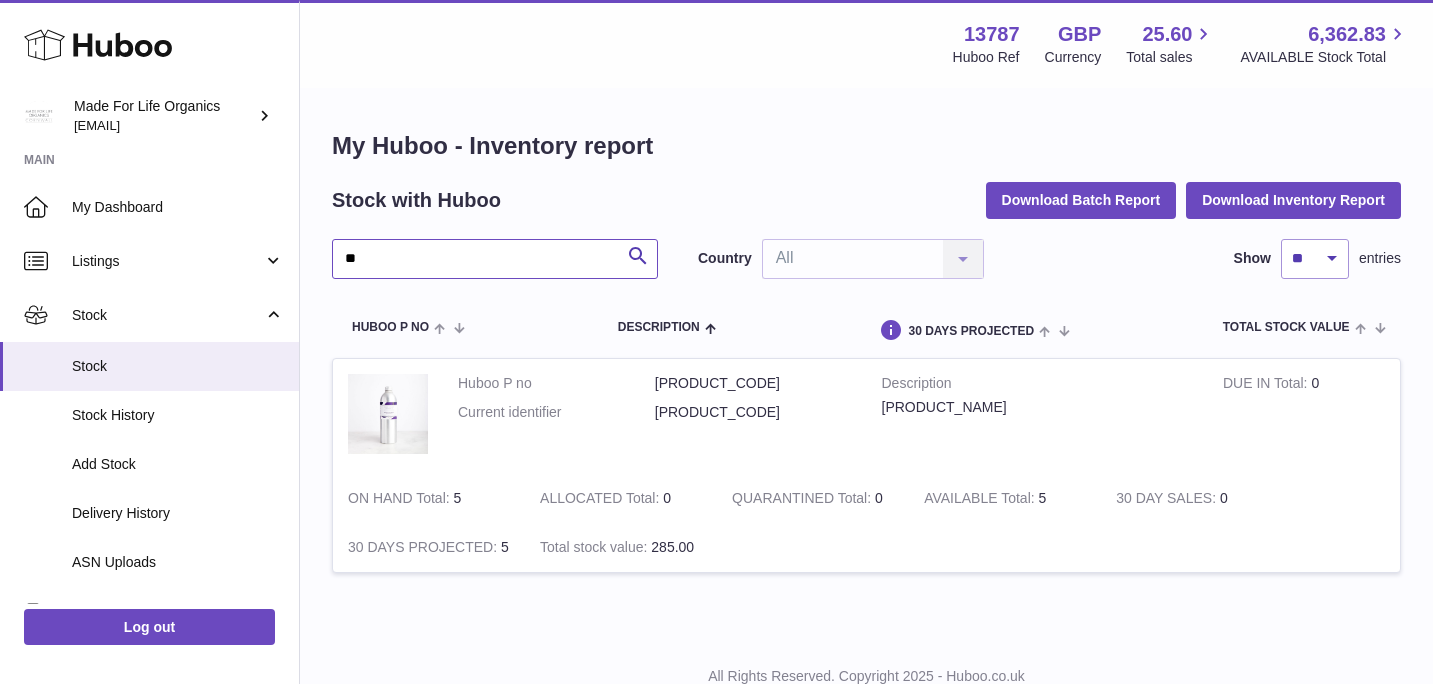 type on "*" 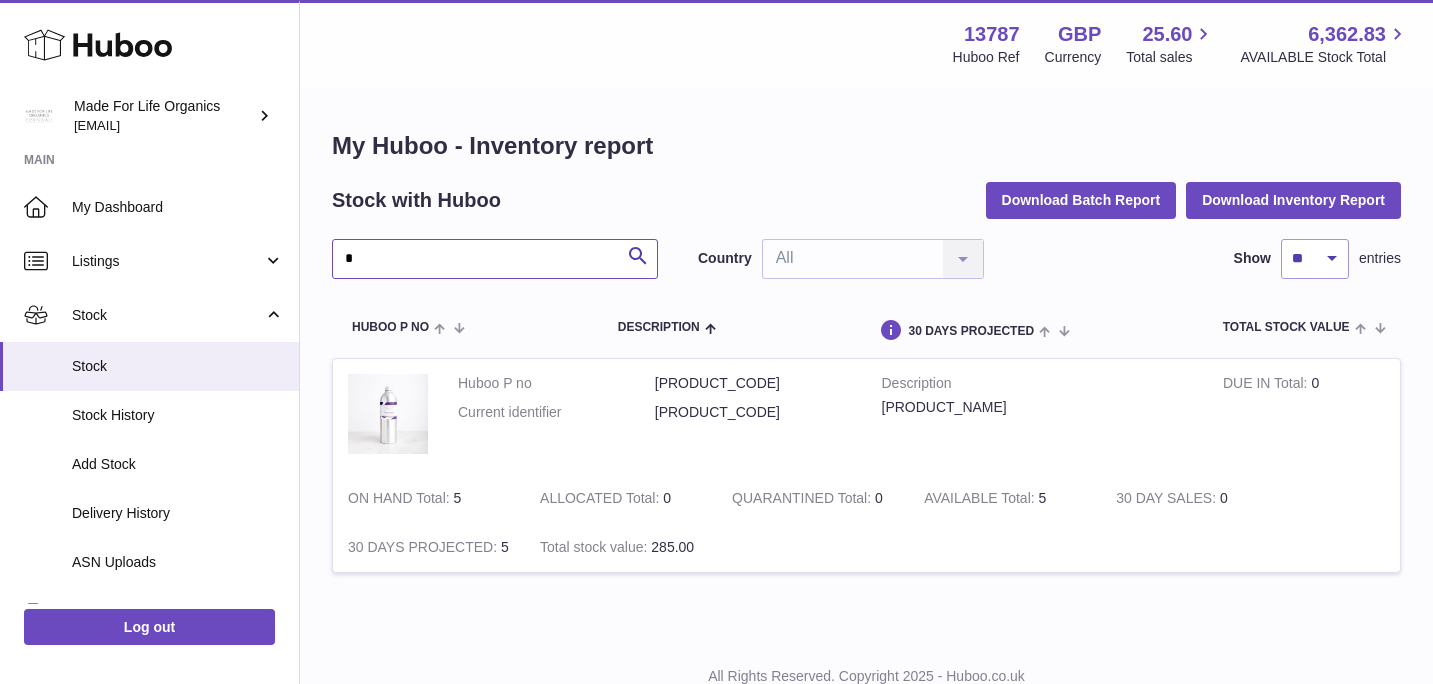 type 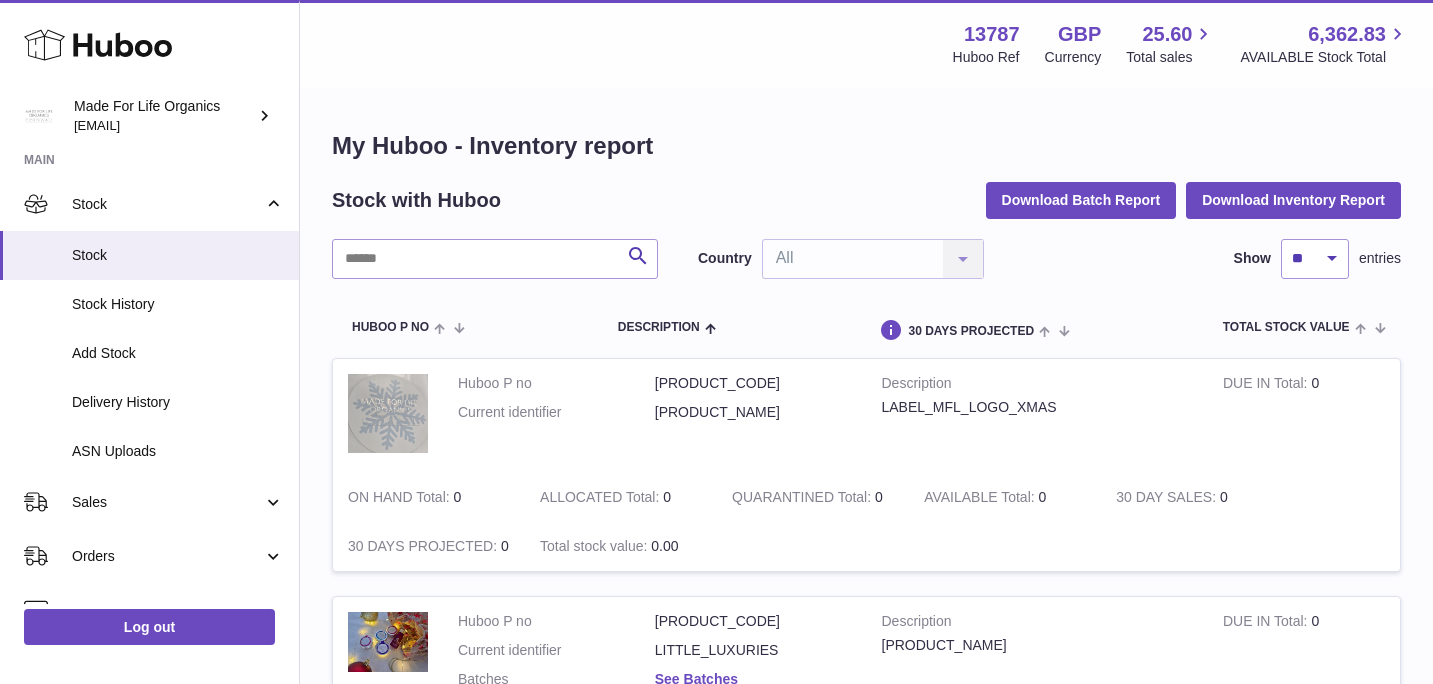 scroll, scrollTop: 144, scrollLeft: 0, axis: vertical 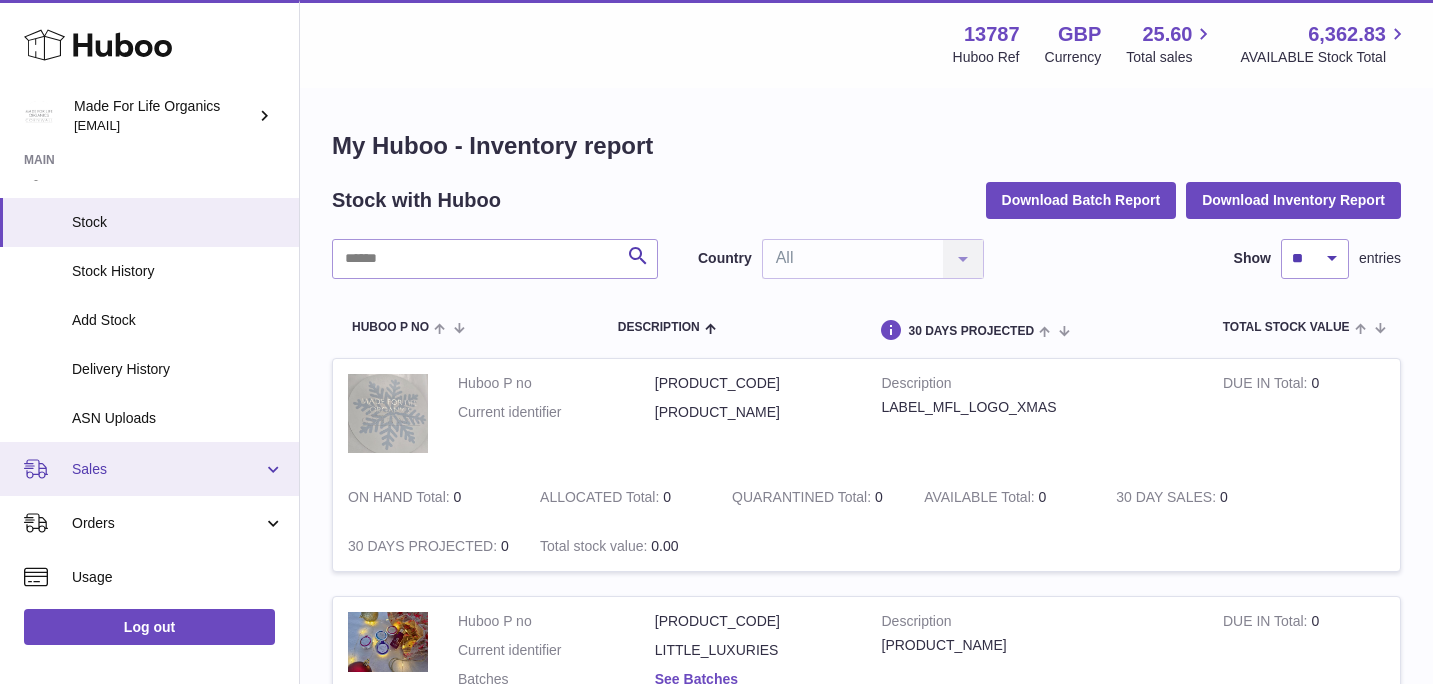 click on "Sales" at bounding box center [149, 469] 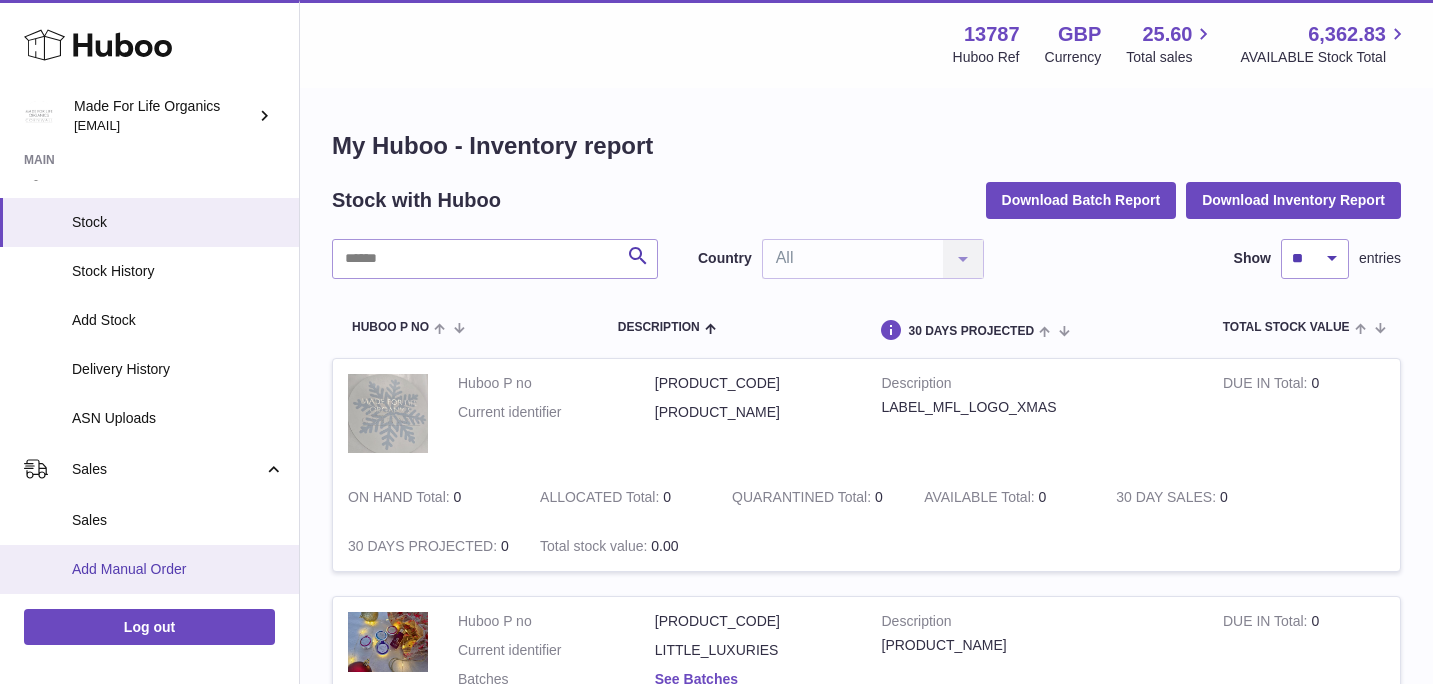 click on "Add Manual Order" at bounding box center (178, 569) 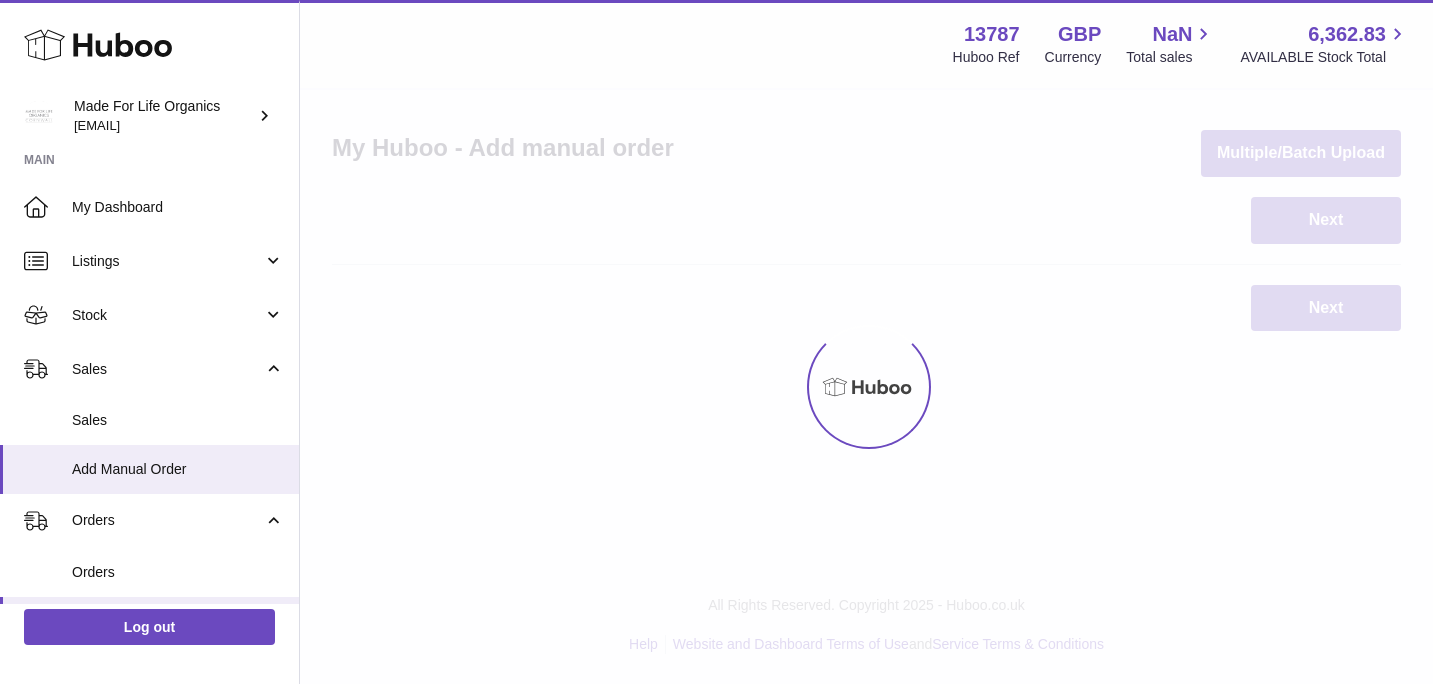 scroll, scrollTop: 0, scrollLeft: 0, axis: both 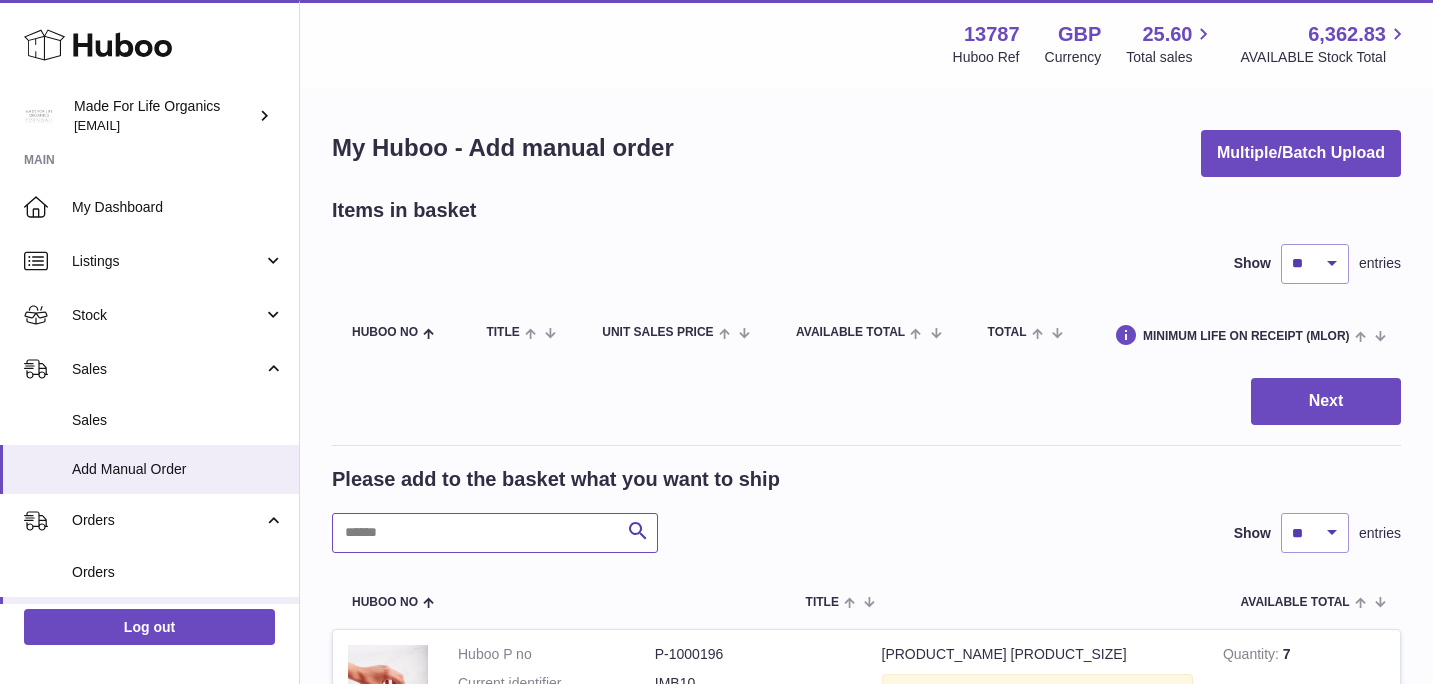 click at bounding box center (495, 533) 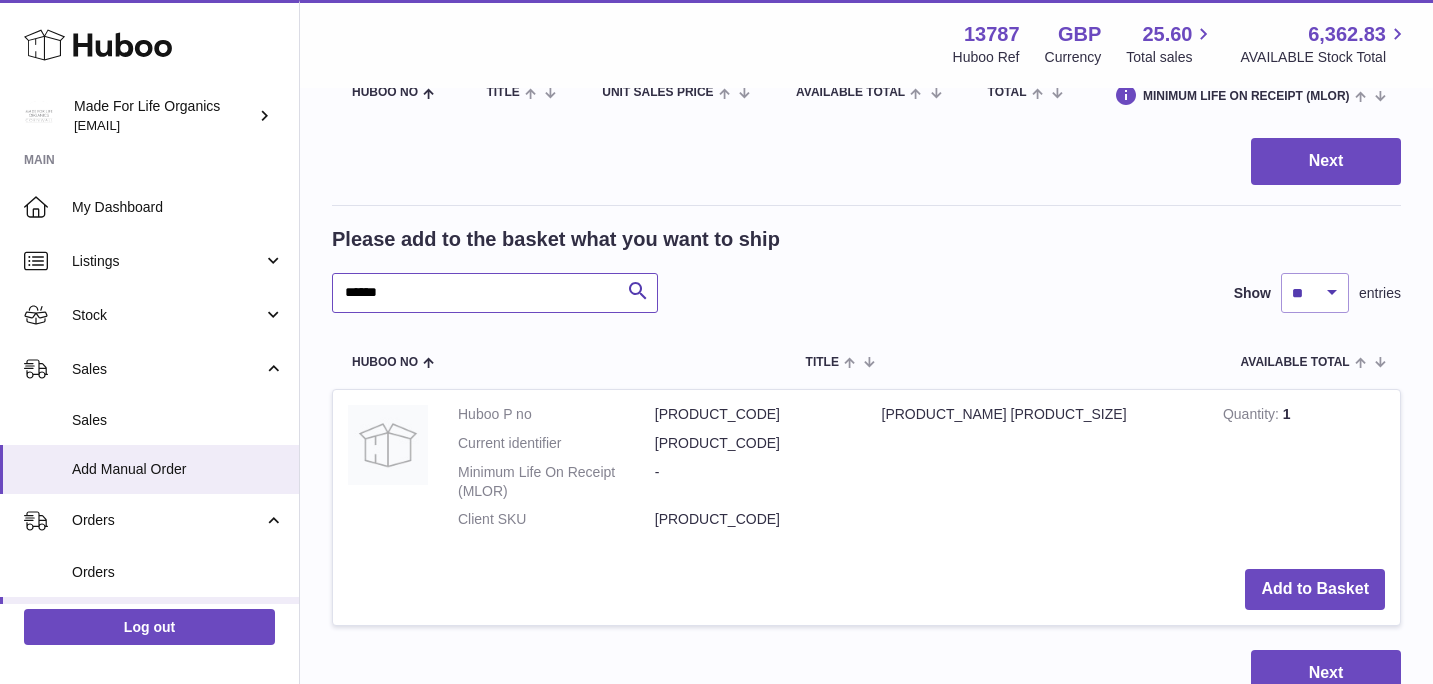 scroll, scrollTop: 242, scrollLeft: 0, axis: vertical 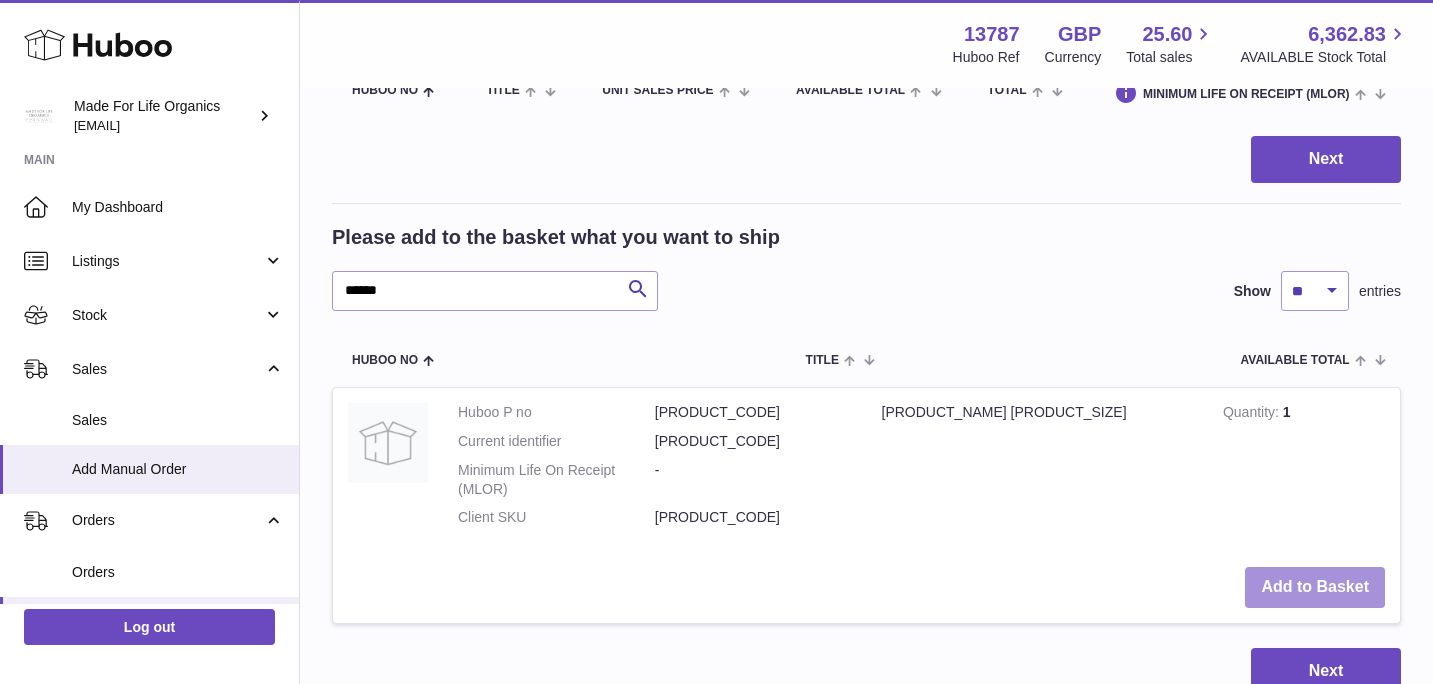 click on "Add to Basket" at bounding box center [1315, 587] 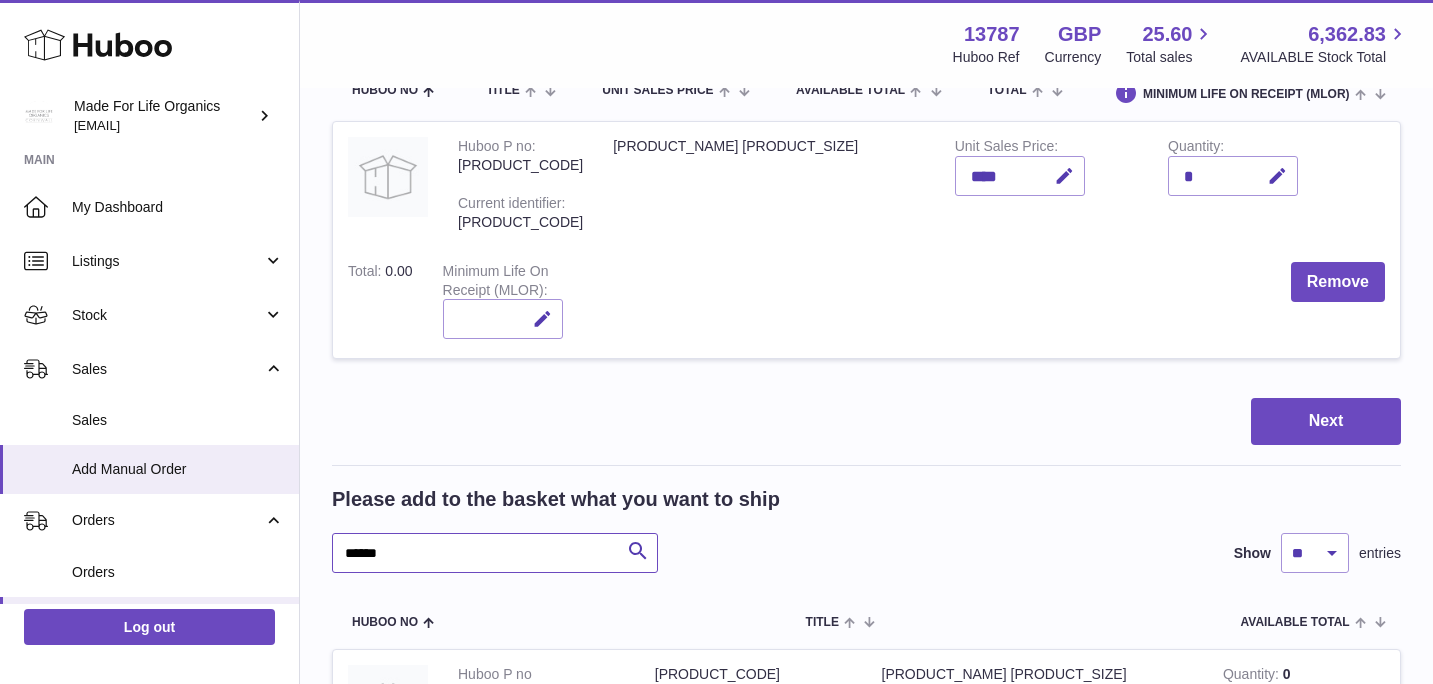 click on "******" at bounding box center [495, 553] 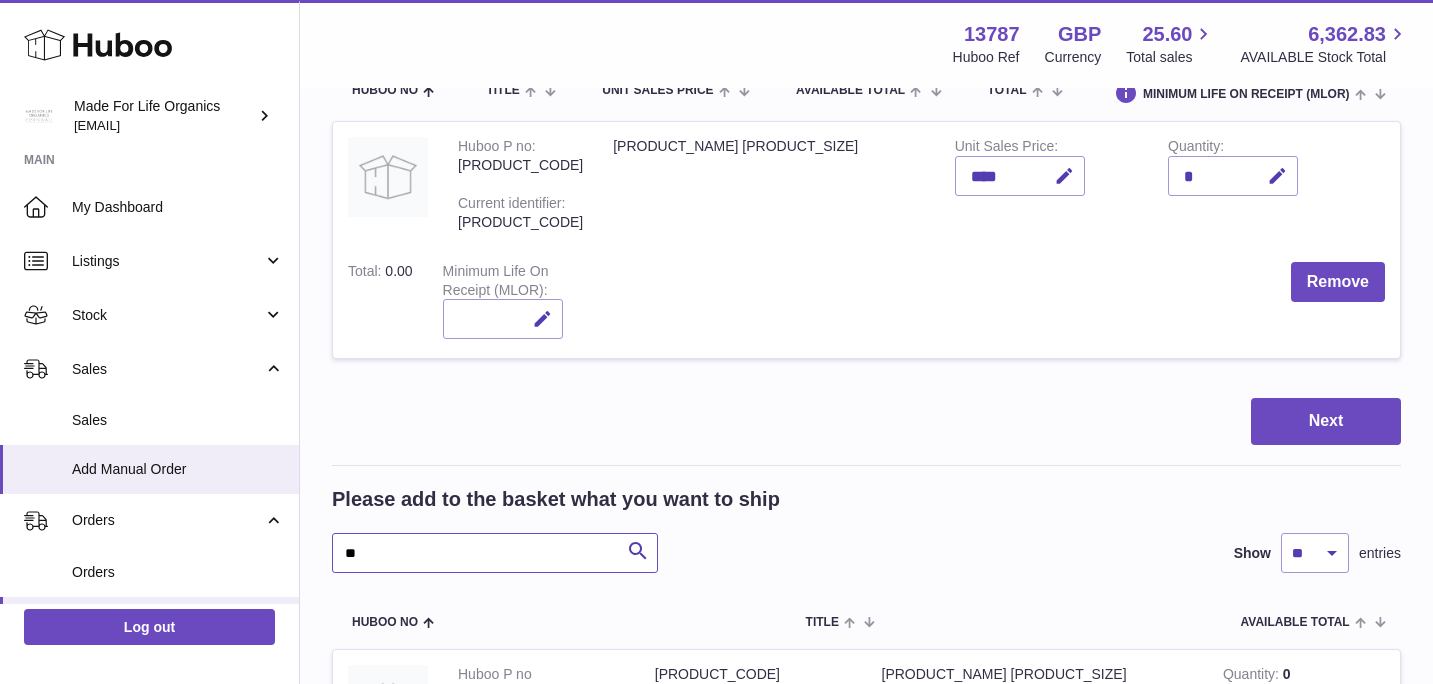 type on "*" 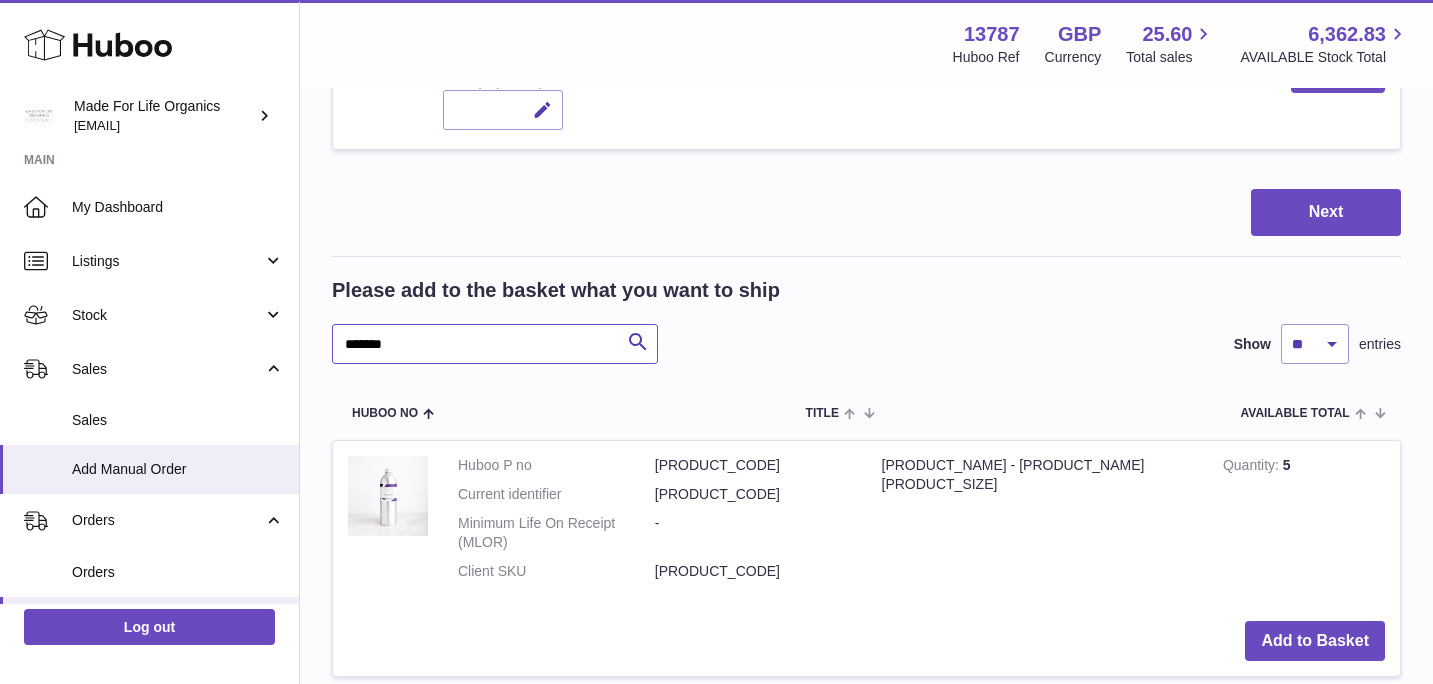 scroll, scrollTop: 453, scrollLeft: 0, axis: vertical 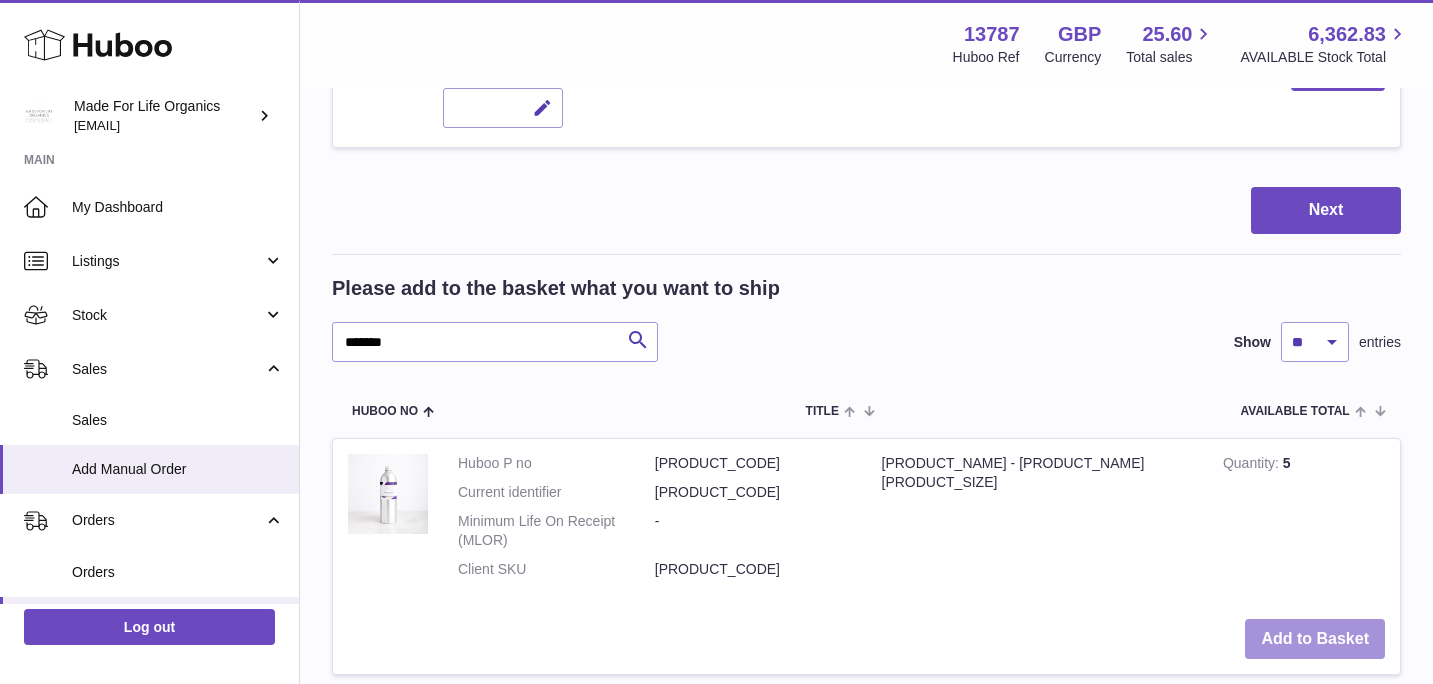 click on "Add to Basket" at bounding box center [1315, 639] 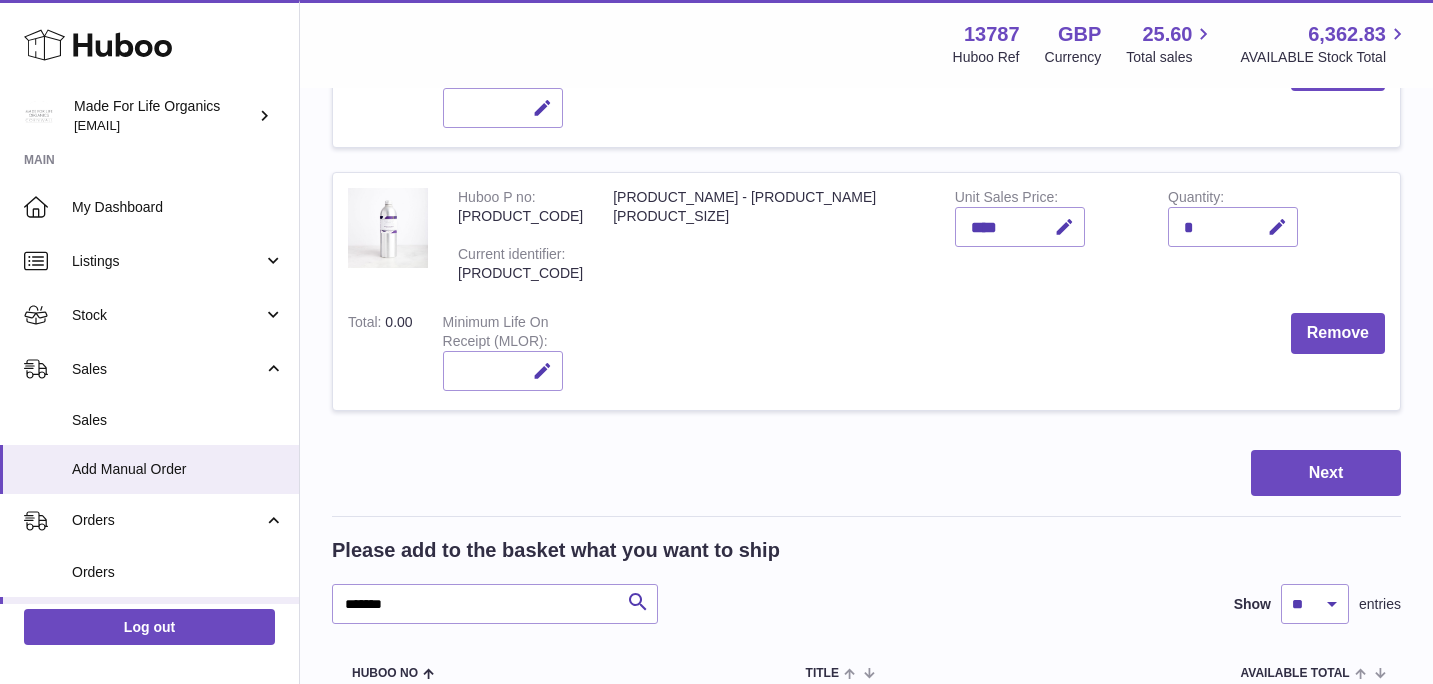 click on "Please add to the basket what you want to ship   *******     Search
Show
** ** ** ***
entries
Huboo no       Title
AVAILABLE Total
Action
Huboo P no   P-1003346   Current identifier   MMUE500   Minimum Life On Receipt (MLOR)   -   Client SKU   MMUE500
Mindful Moment - Uplift and Energise 500ml
Quantity 4
Add to Basket" at bounding box center (866, 749) 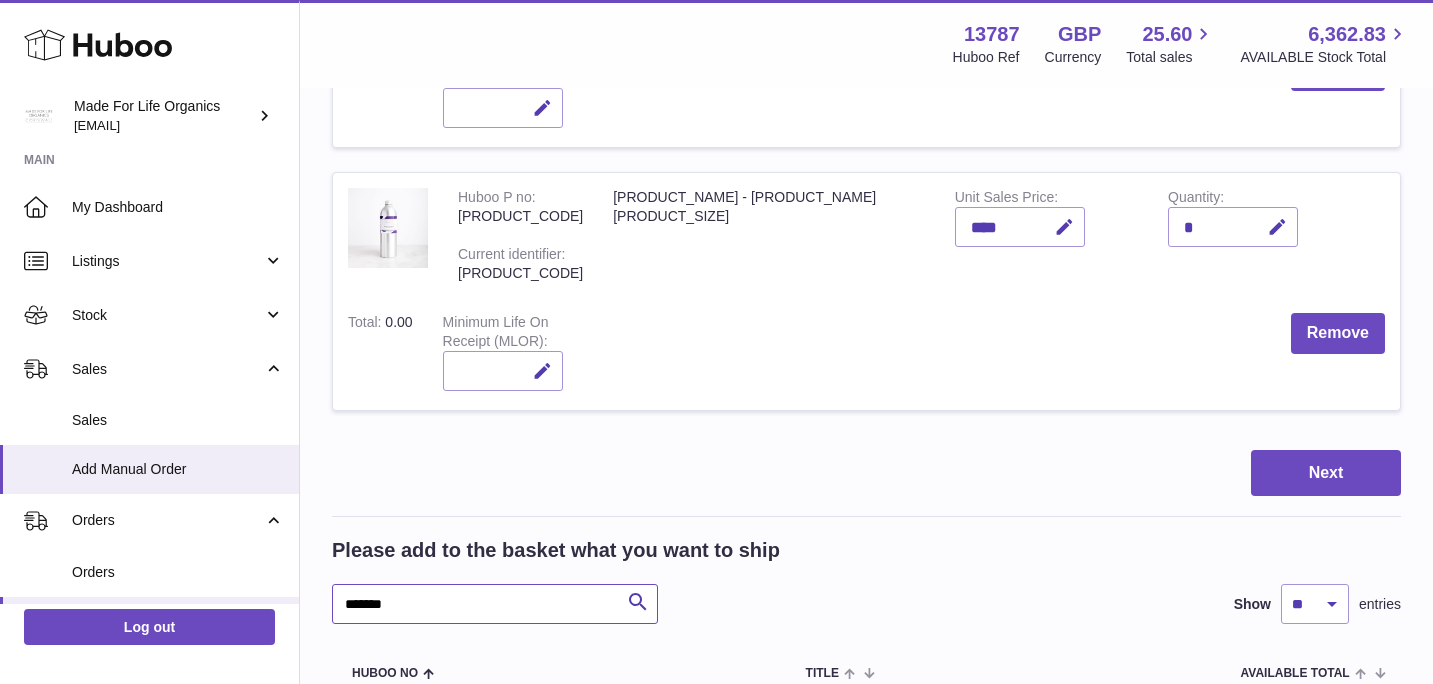 click on "*******" at bounding box center [495, 604] 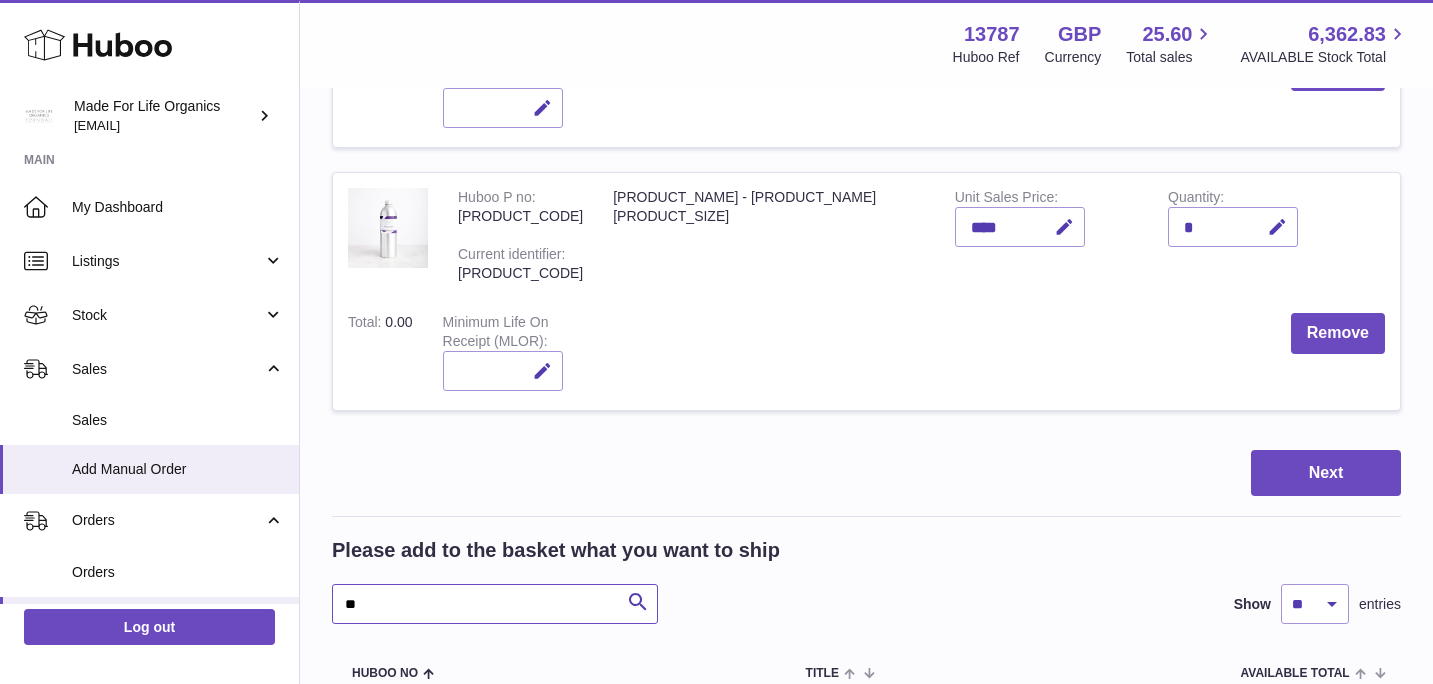 type on "*" 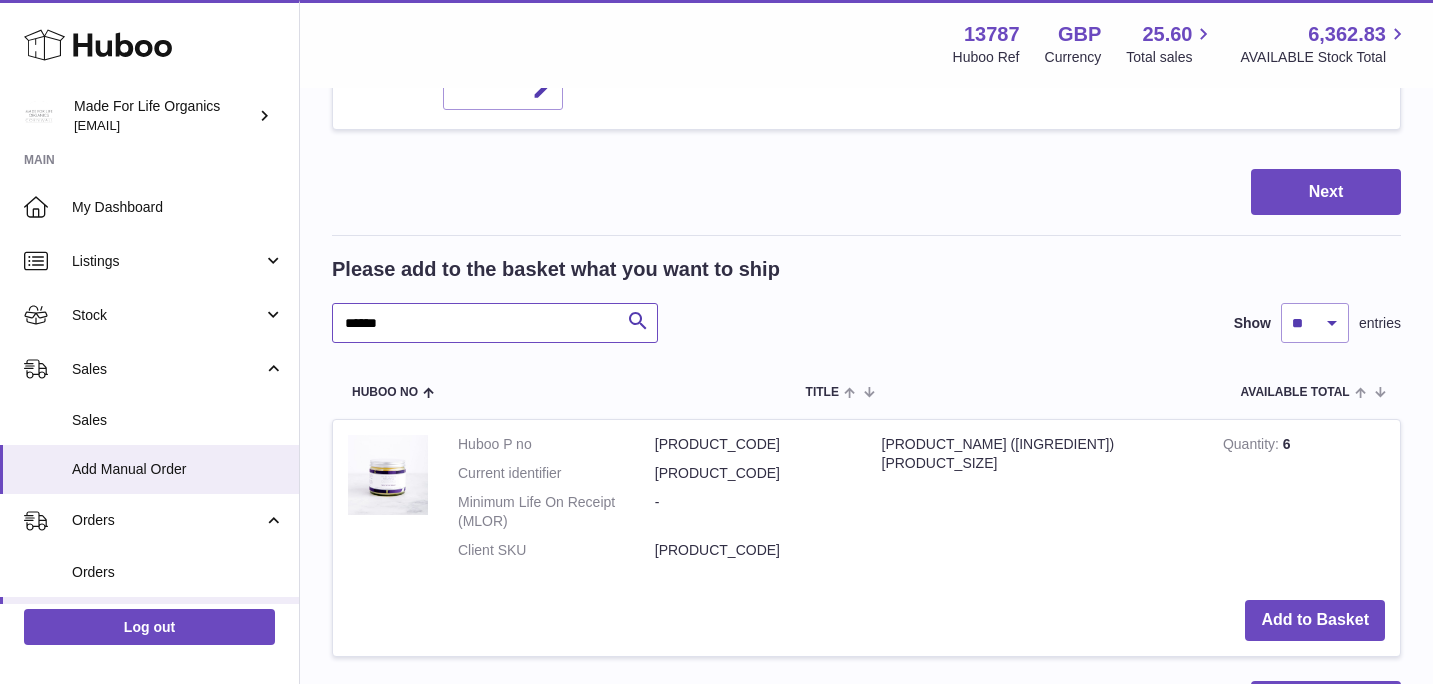 scroll, scrollTop: 766, scrollLeft: 0, axis: vertical 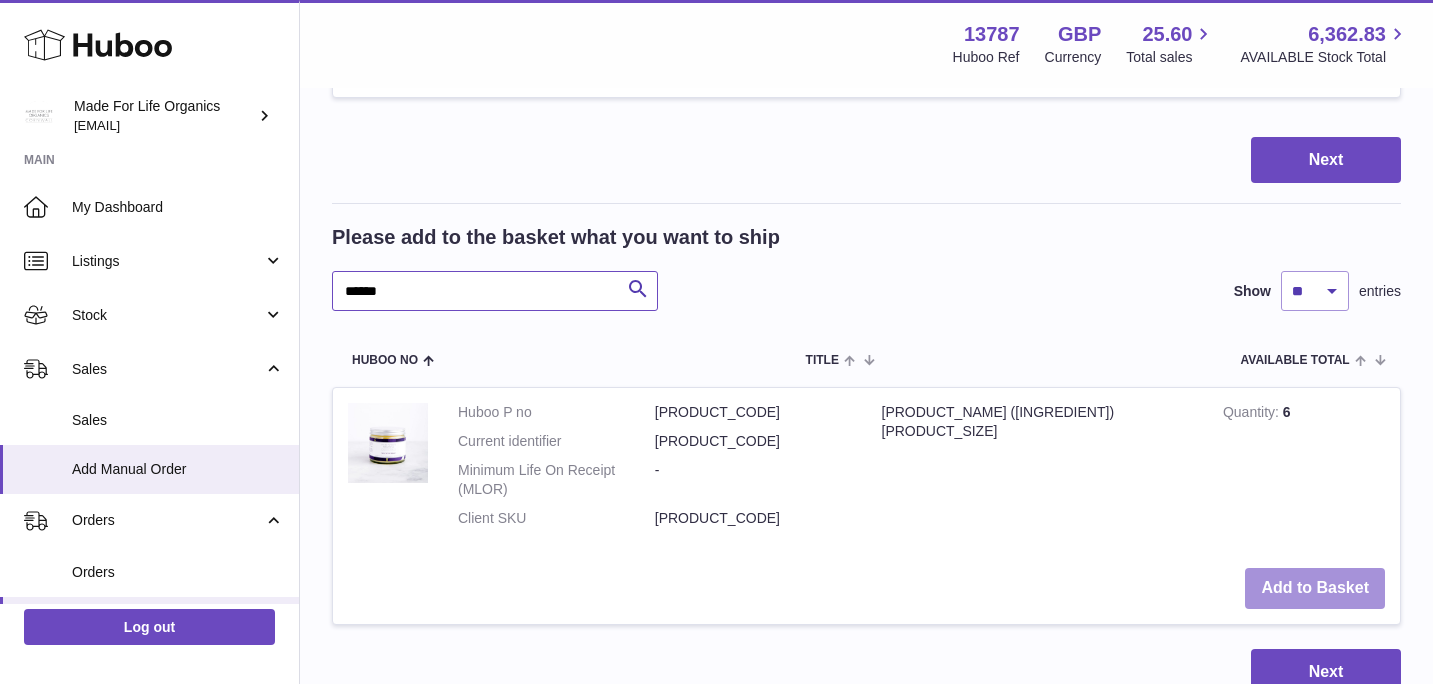 type on "******" 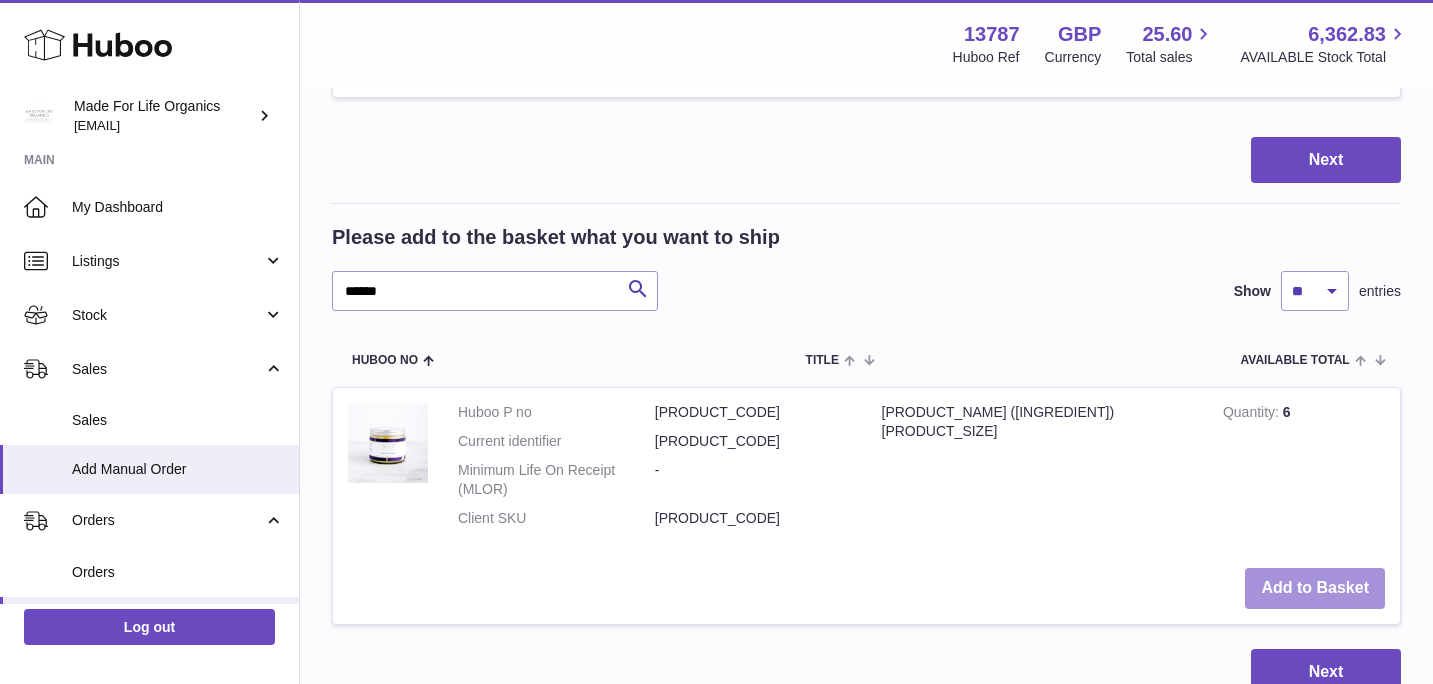 click on "Add to Basket" at bounding box center [1315, 588] 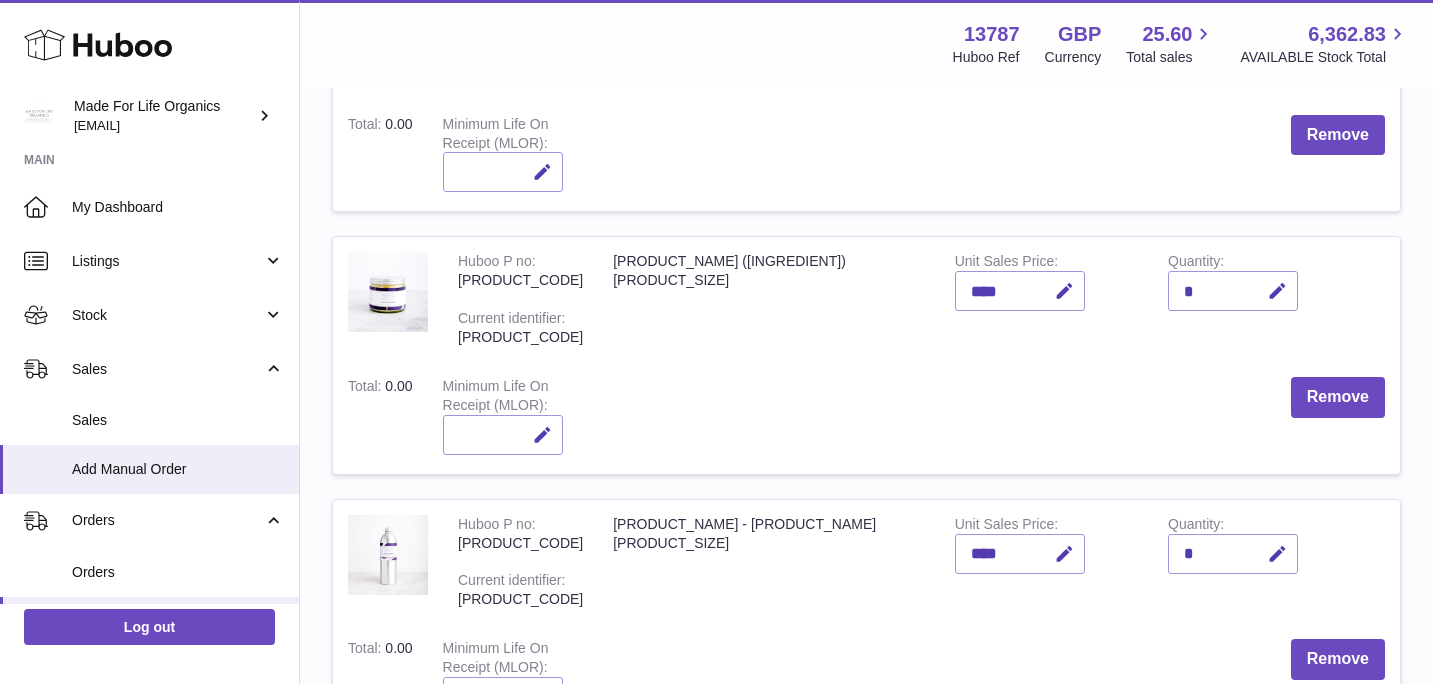 scroll, scrollTop: 387, scrollLeft: 0, axis: vertical 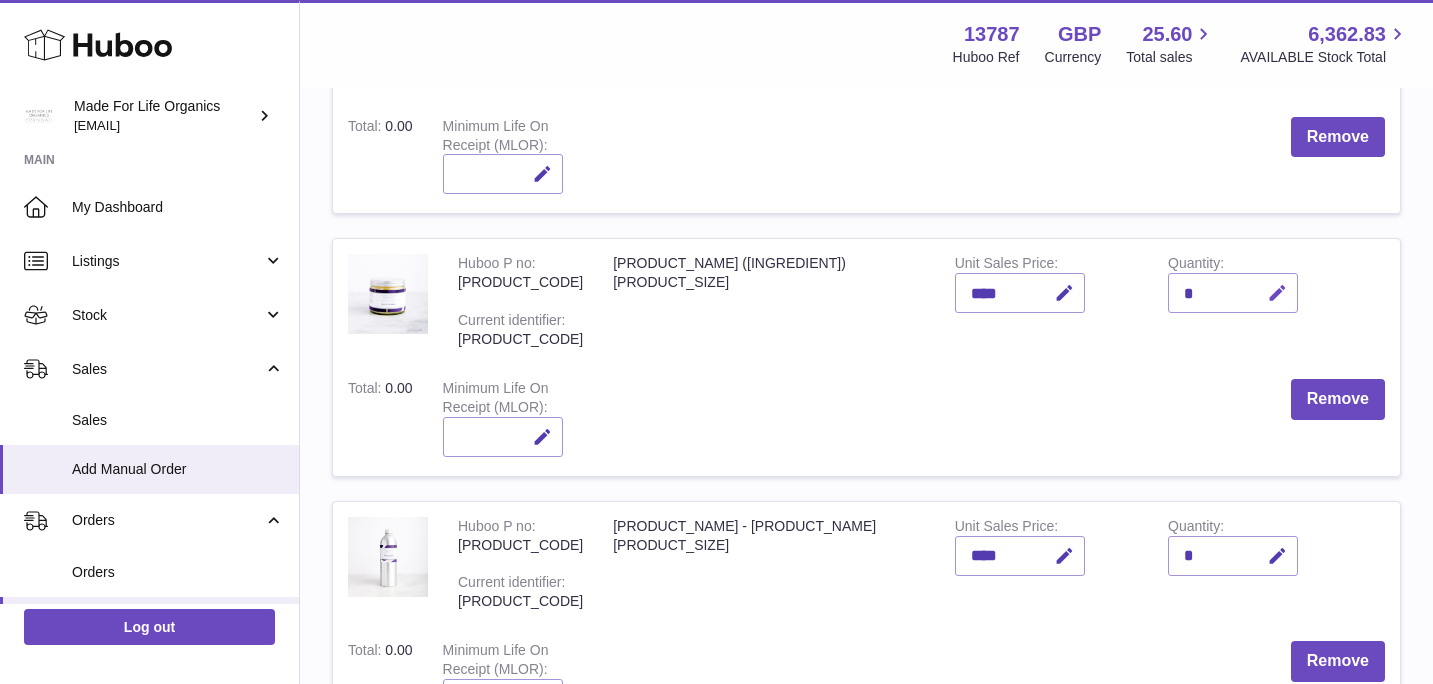 click at bounding box center [1277, 293] 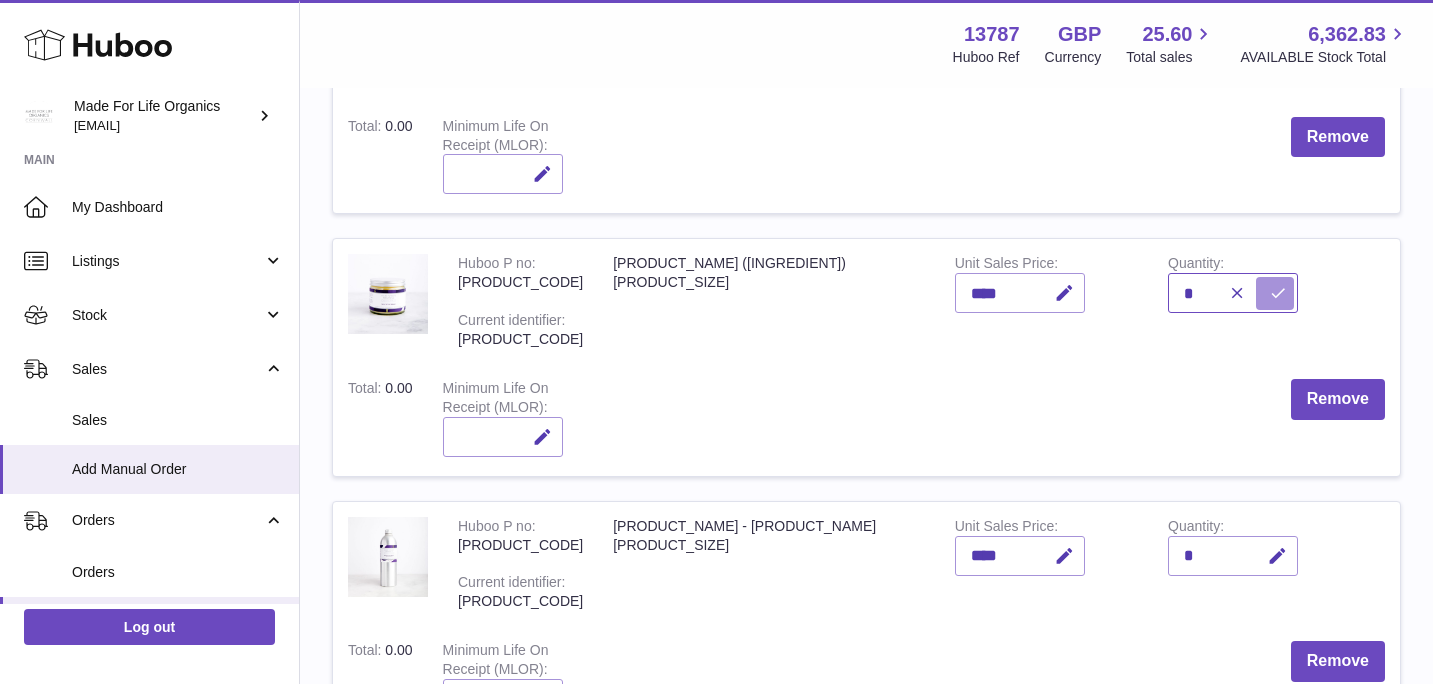 type on "*" 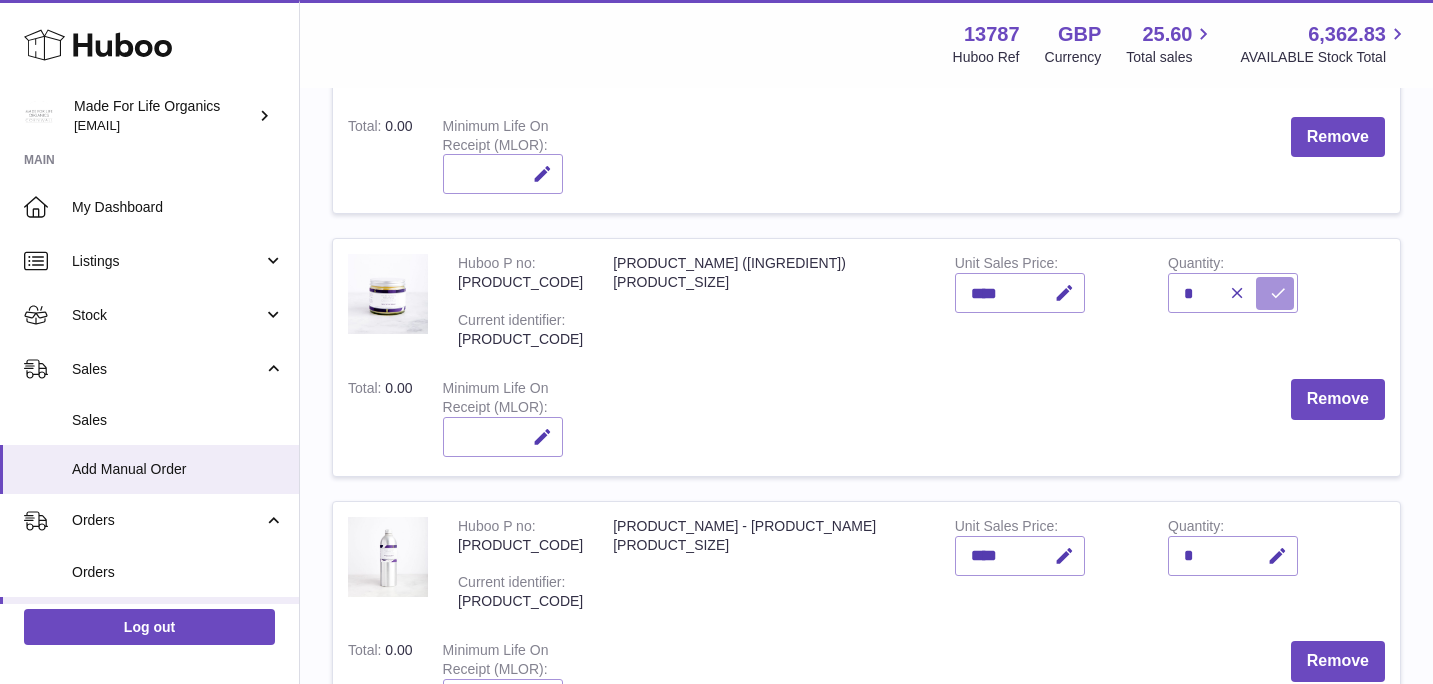 click at bounding box center [1275, 293] 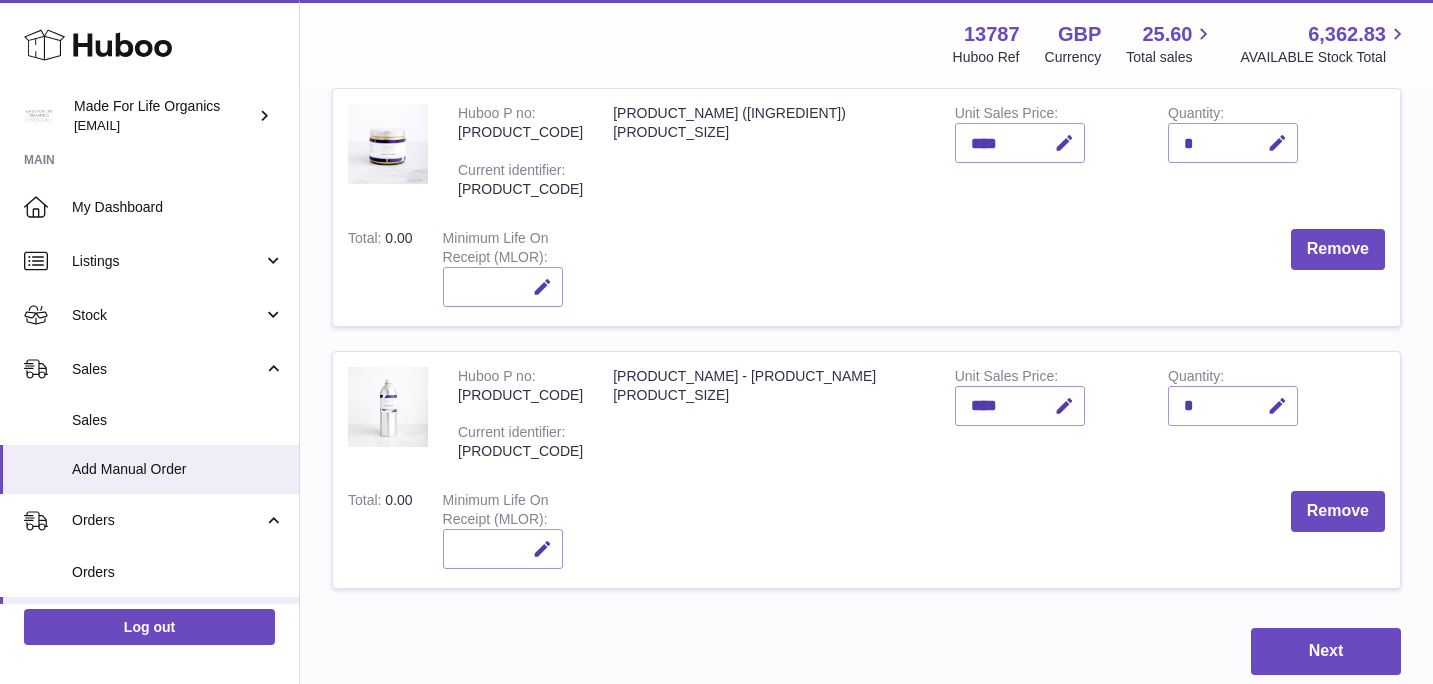 scroll, scrollTop: 538, scrollLeft: 0, axis: vertical 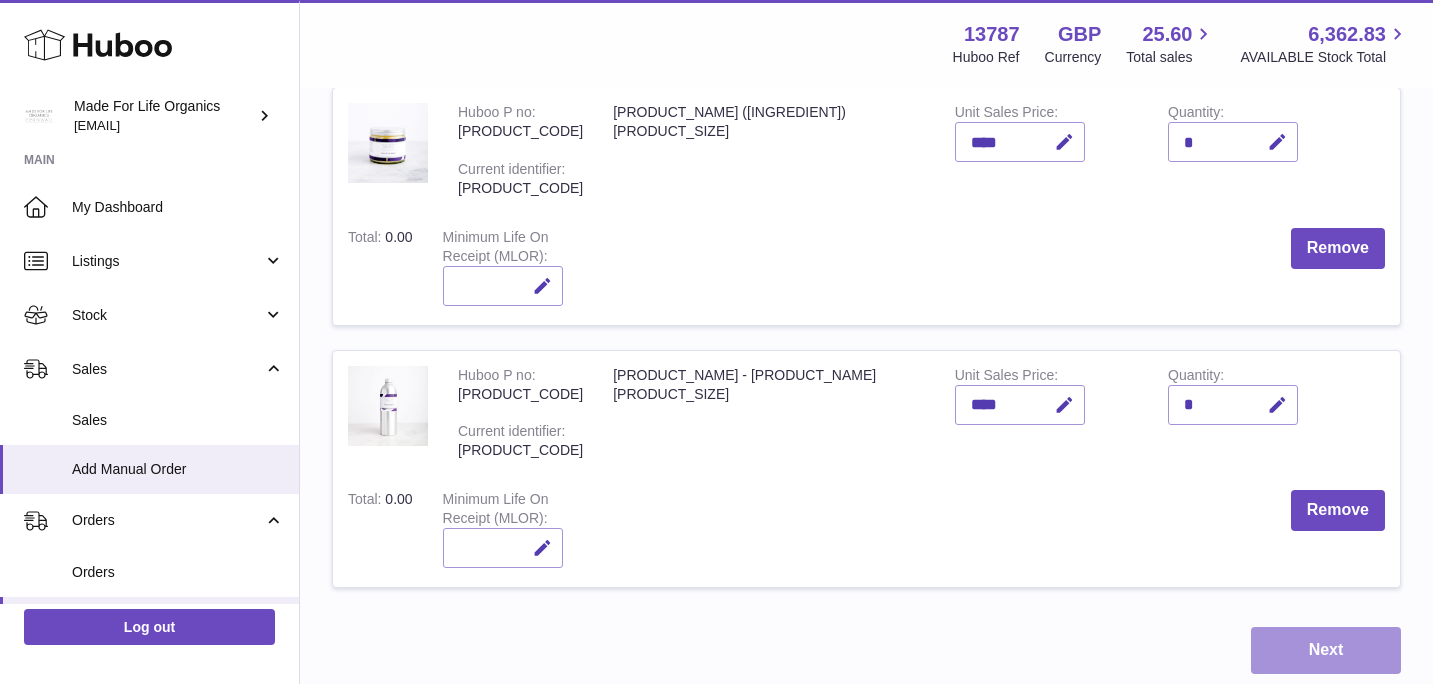 click on "Next" at bounding box center (1326, 650) 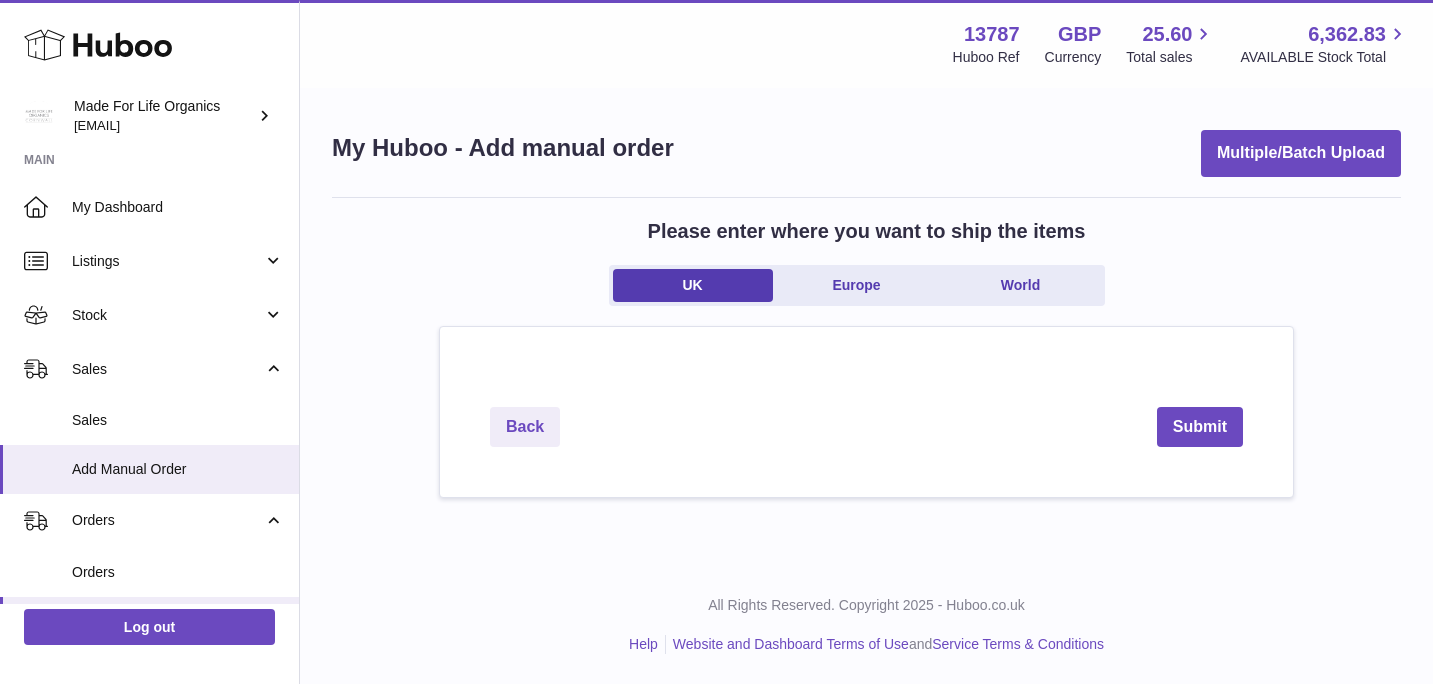 scroll, scrollTop: 0, scrollLeft: 0, axis: both 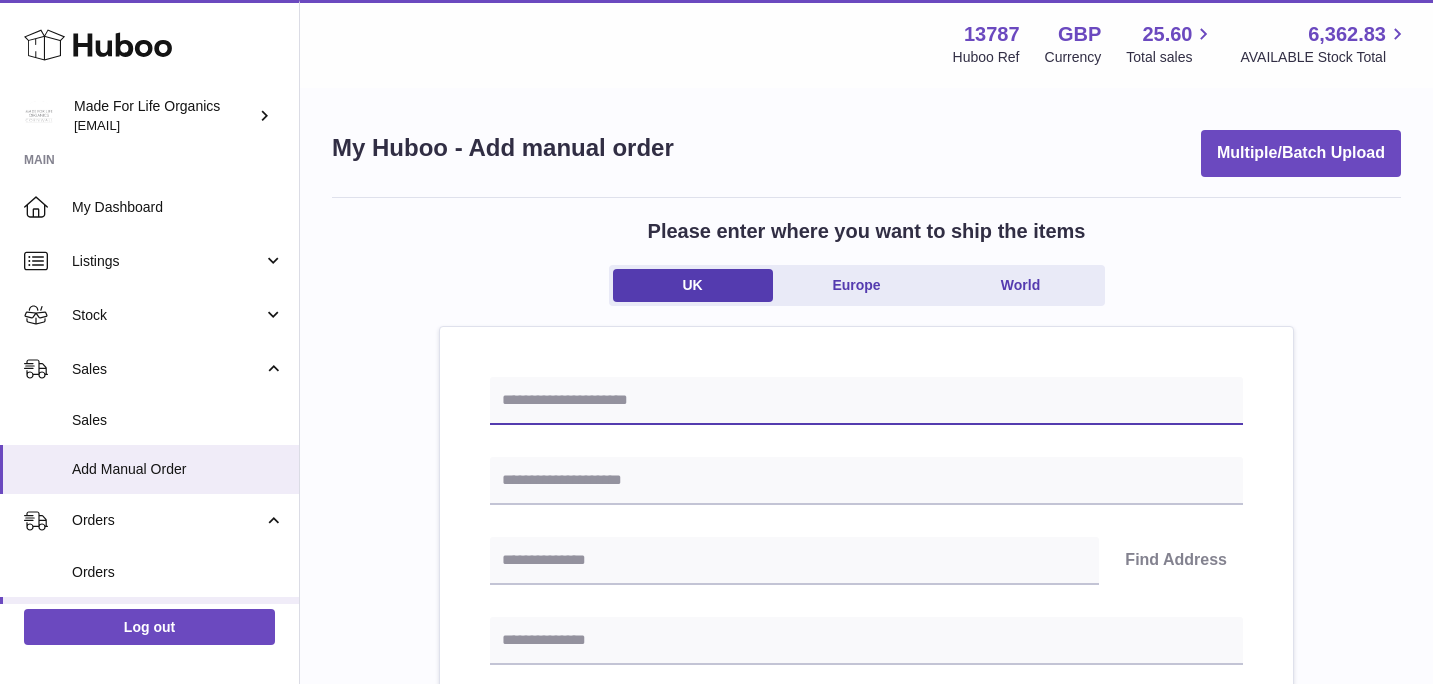 click at bounding box center (866, 401) 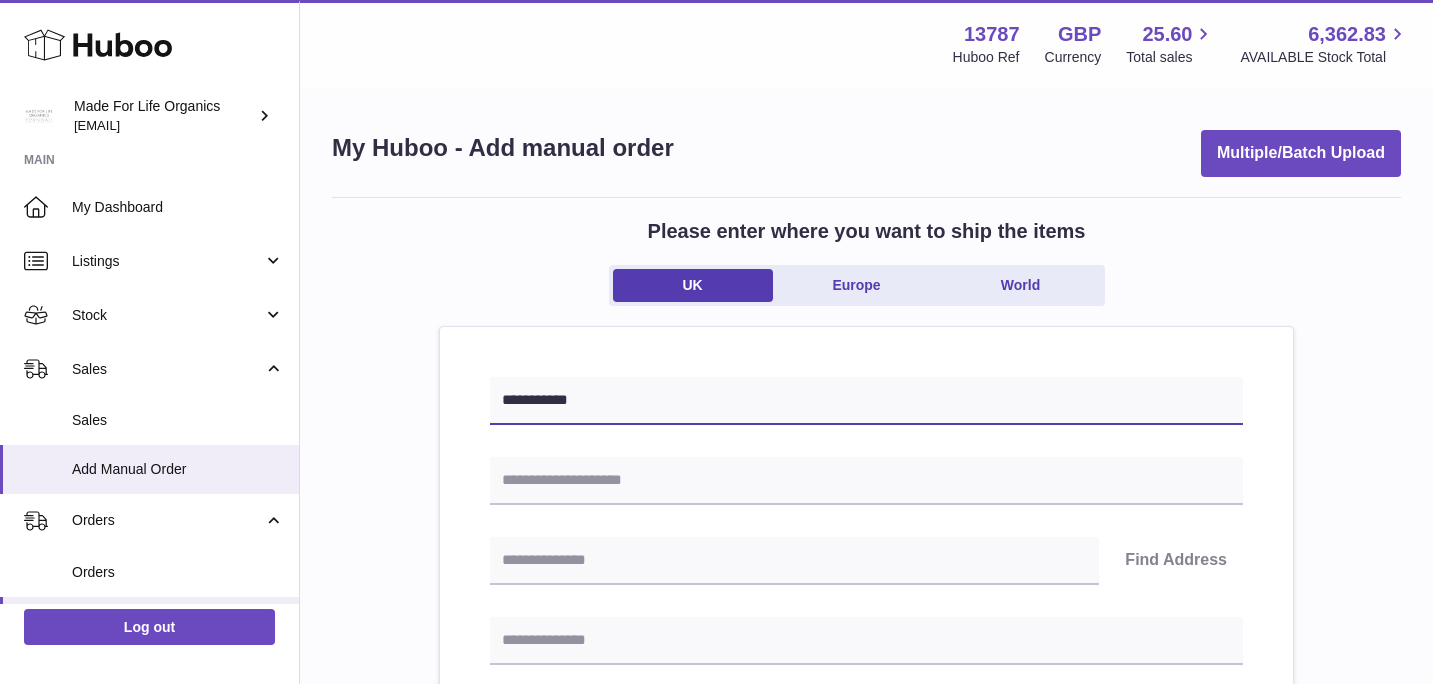 type on "**********" 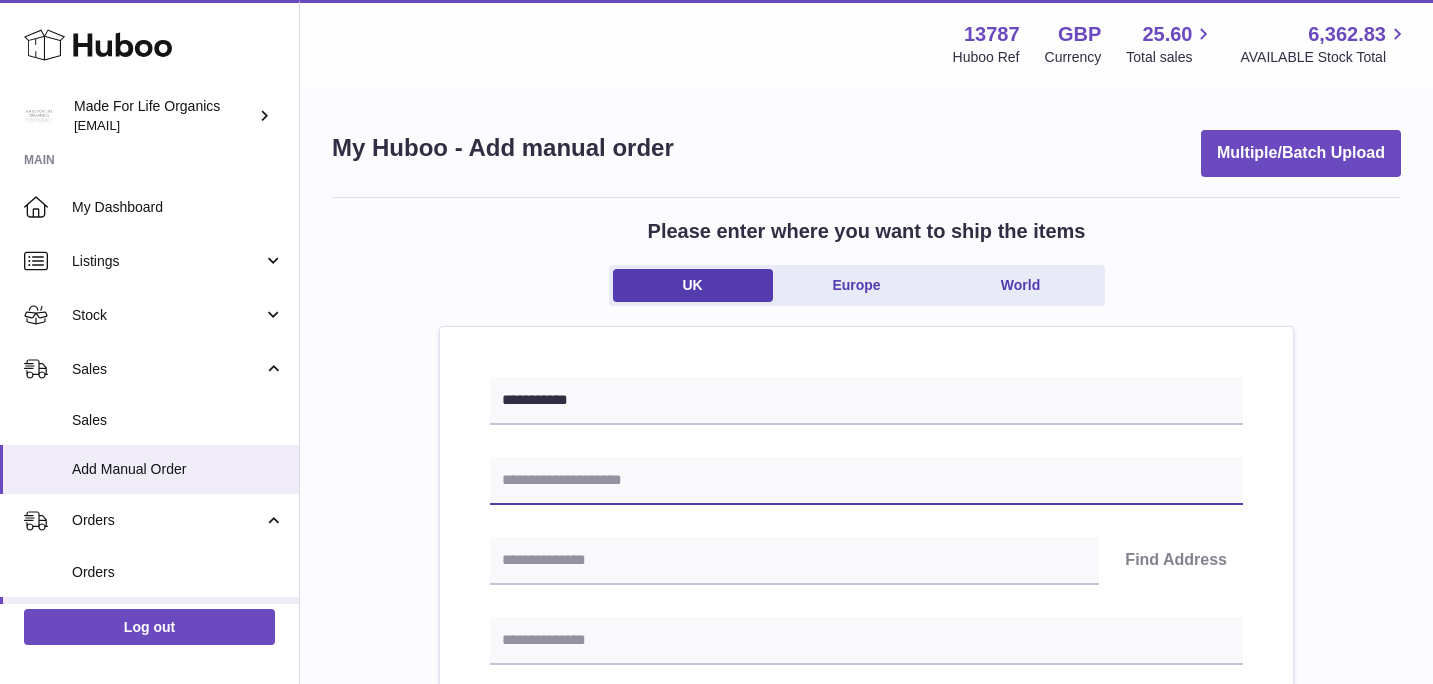 click at bounding box center (866, 481) 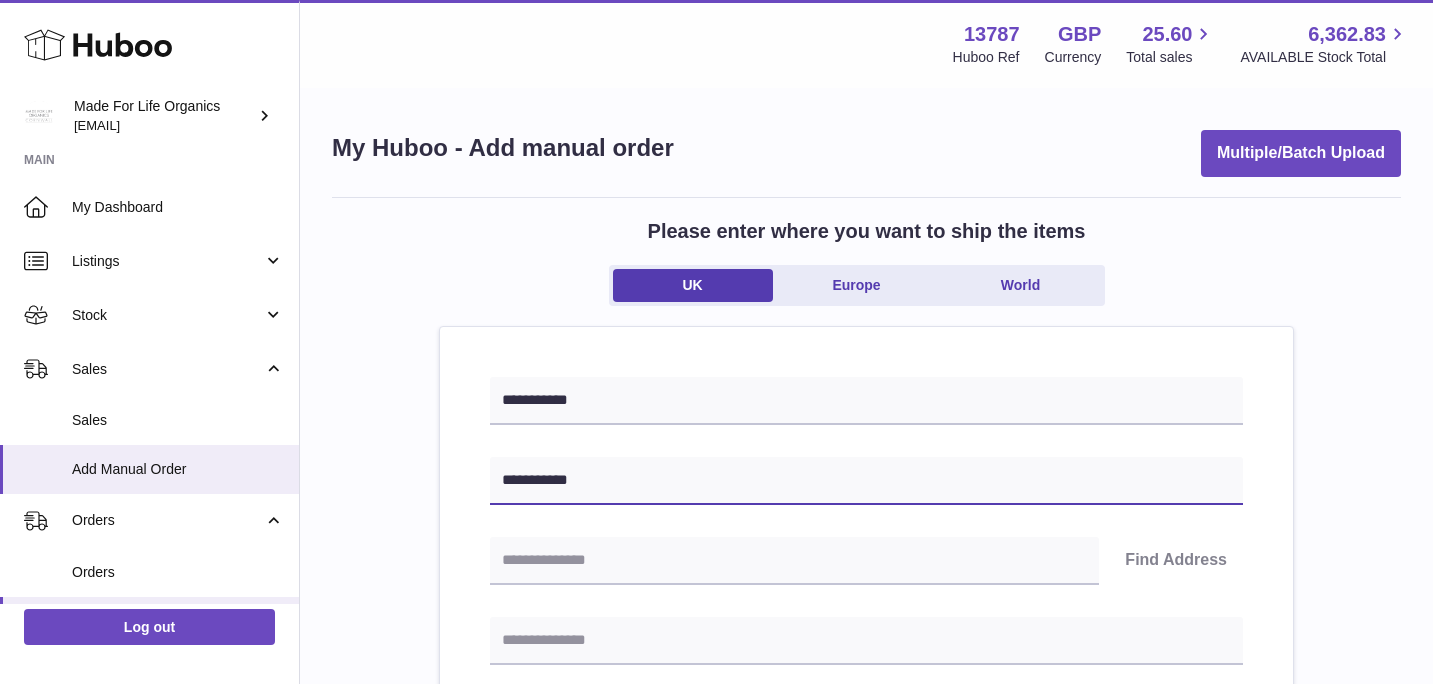 type on "**********" 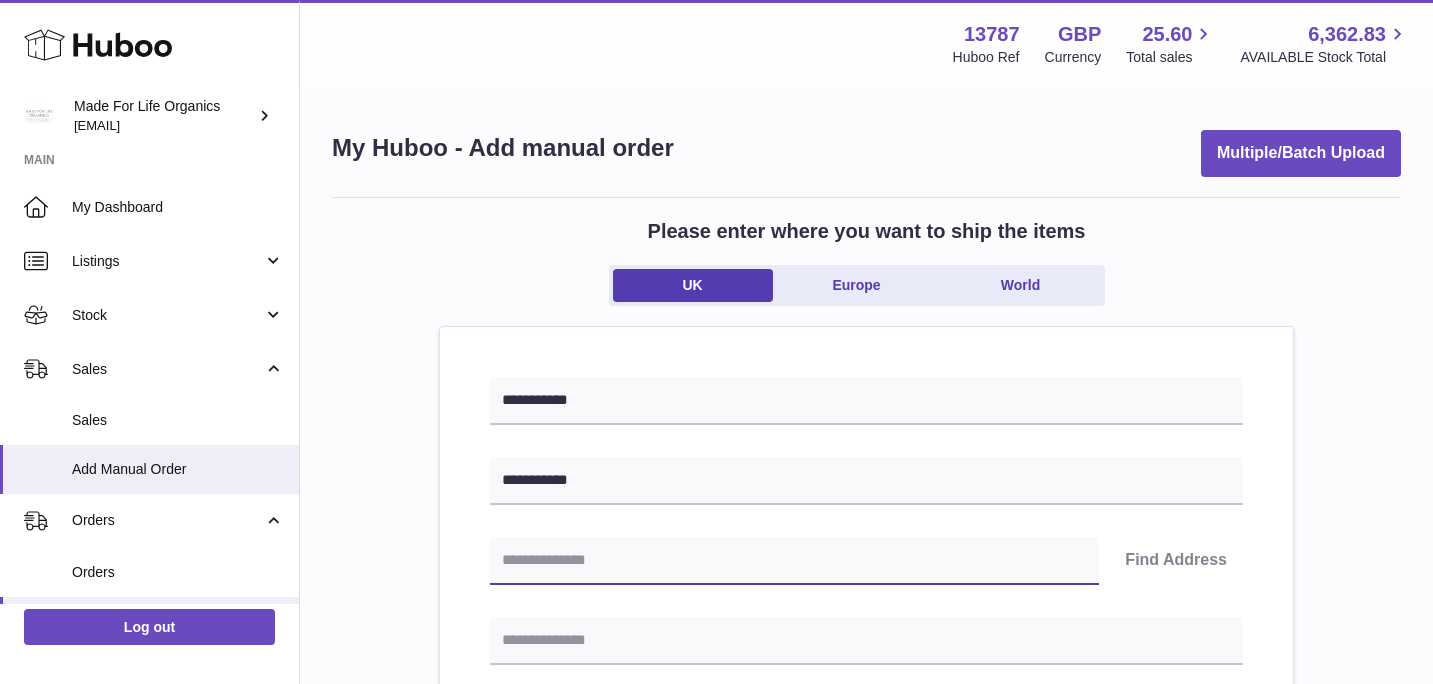 click at bounding box center [794, 561] 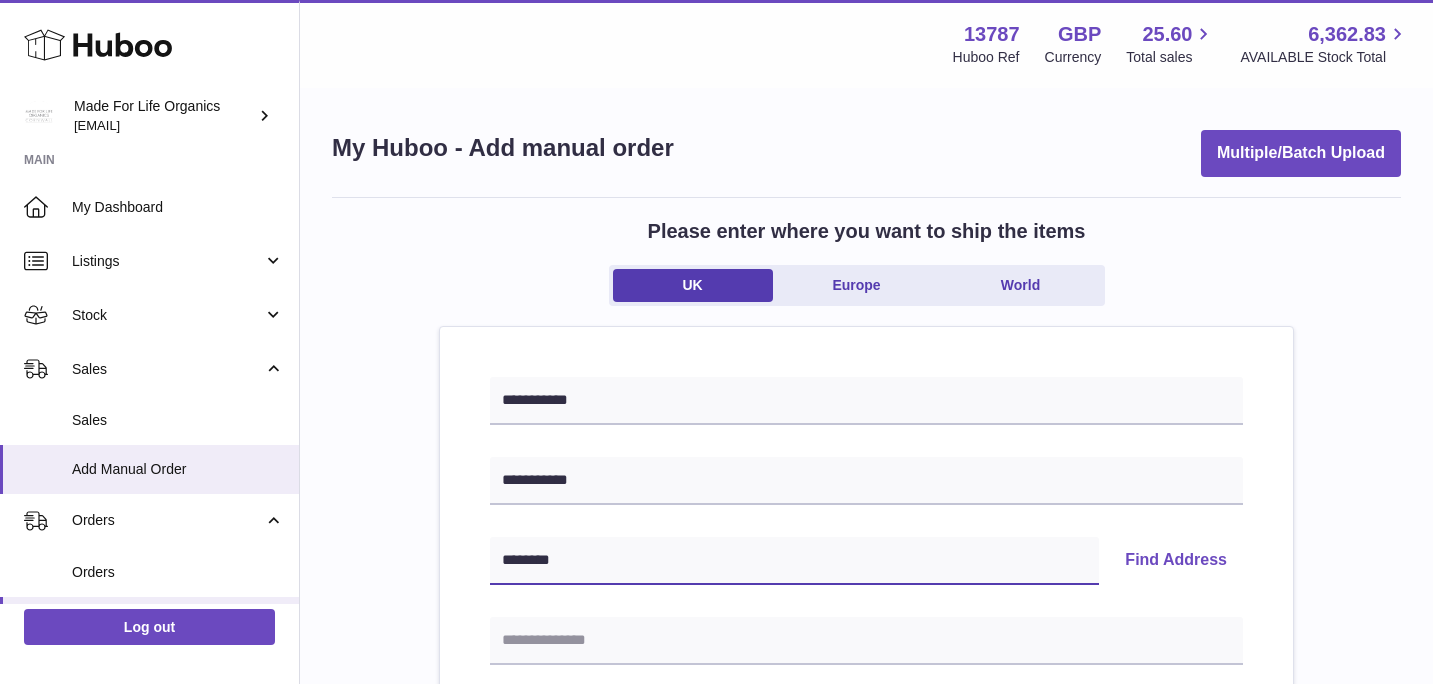 type on "********" 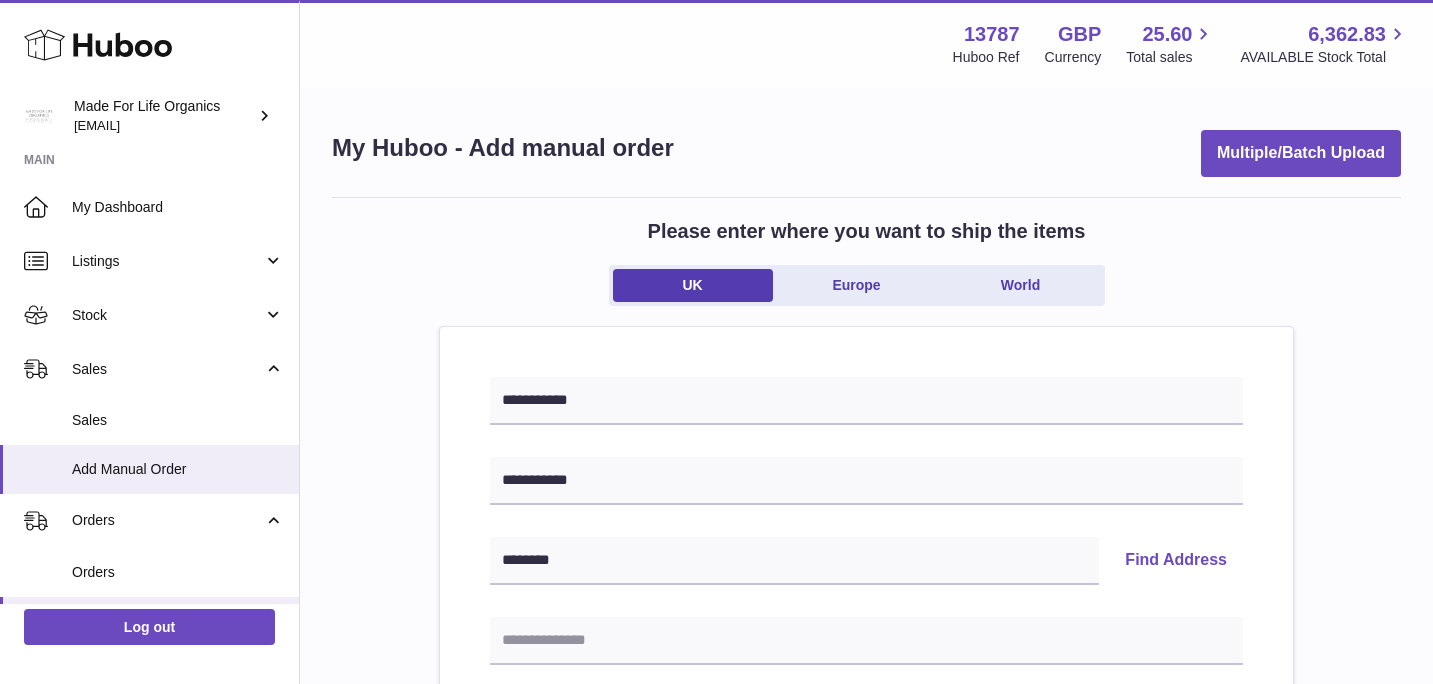 click on "Find Address" at bounding box center (1176, 561) 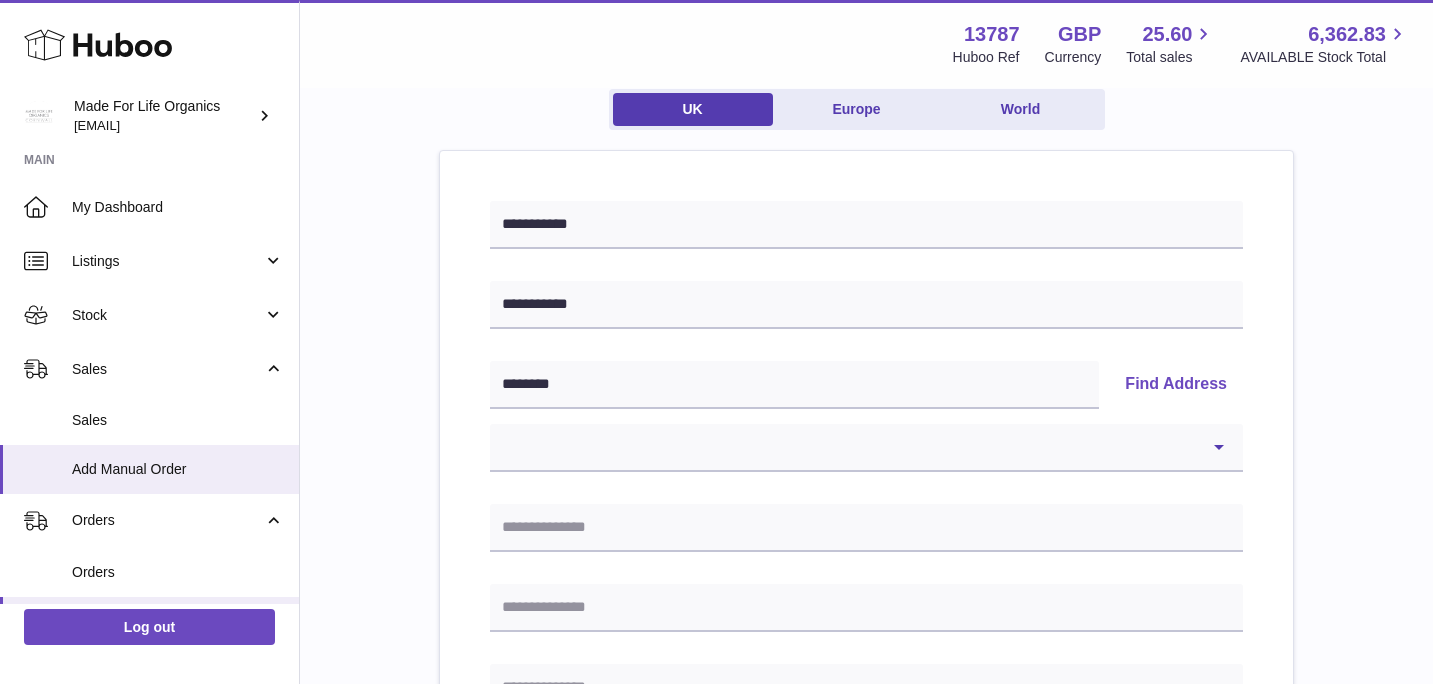scroll, scrollTop: 189, scrollLeft: 0, axis: vertical 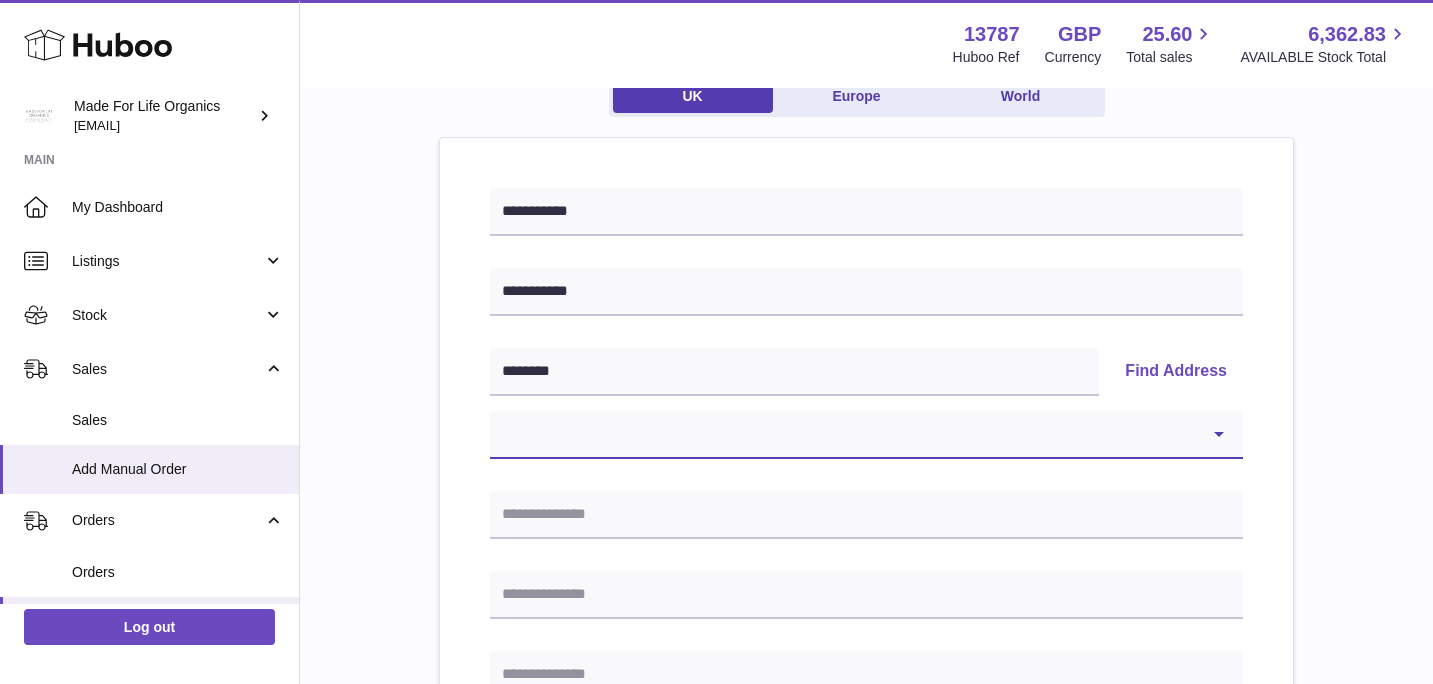 click on "**********" at bounding box center (866, 435) 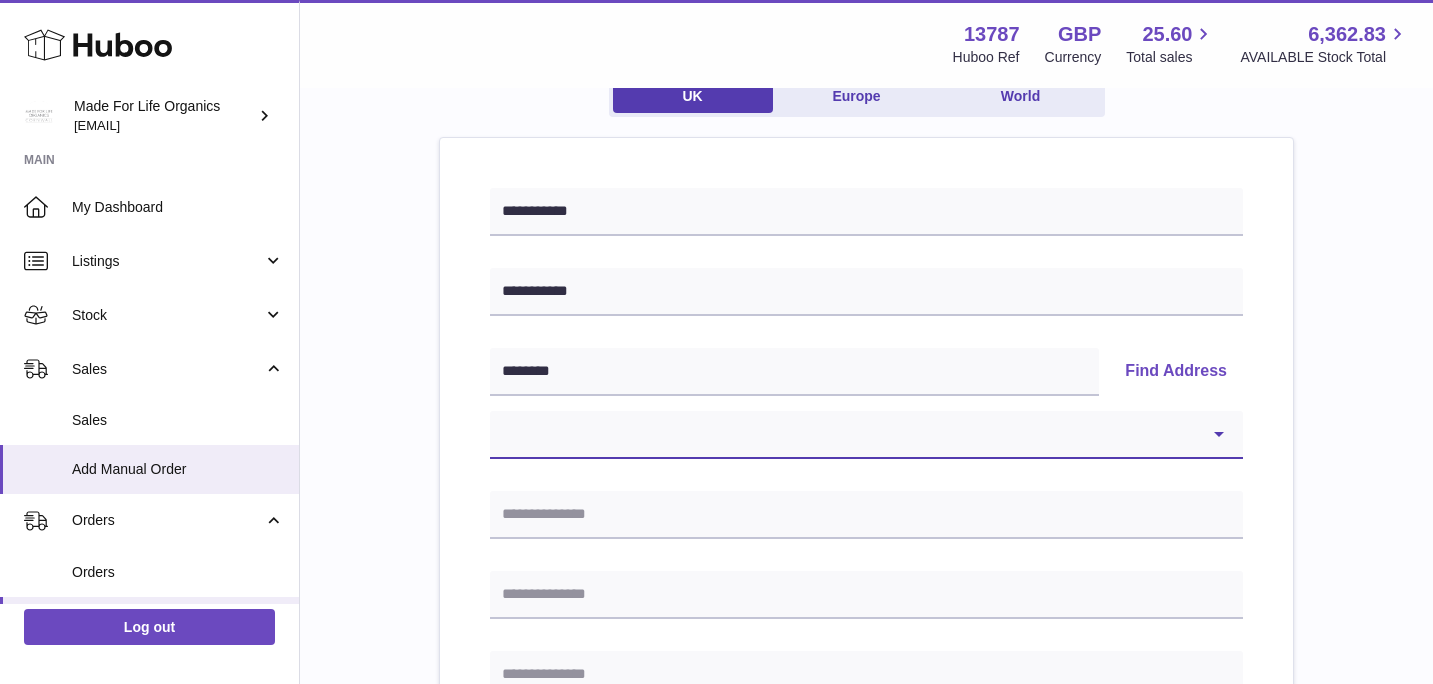 select on "*" 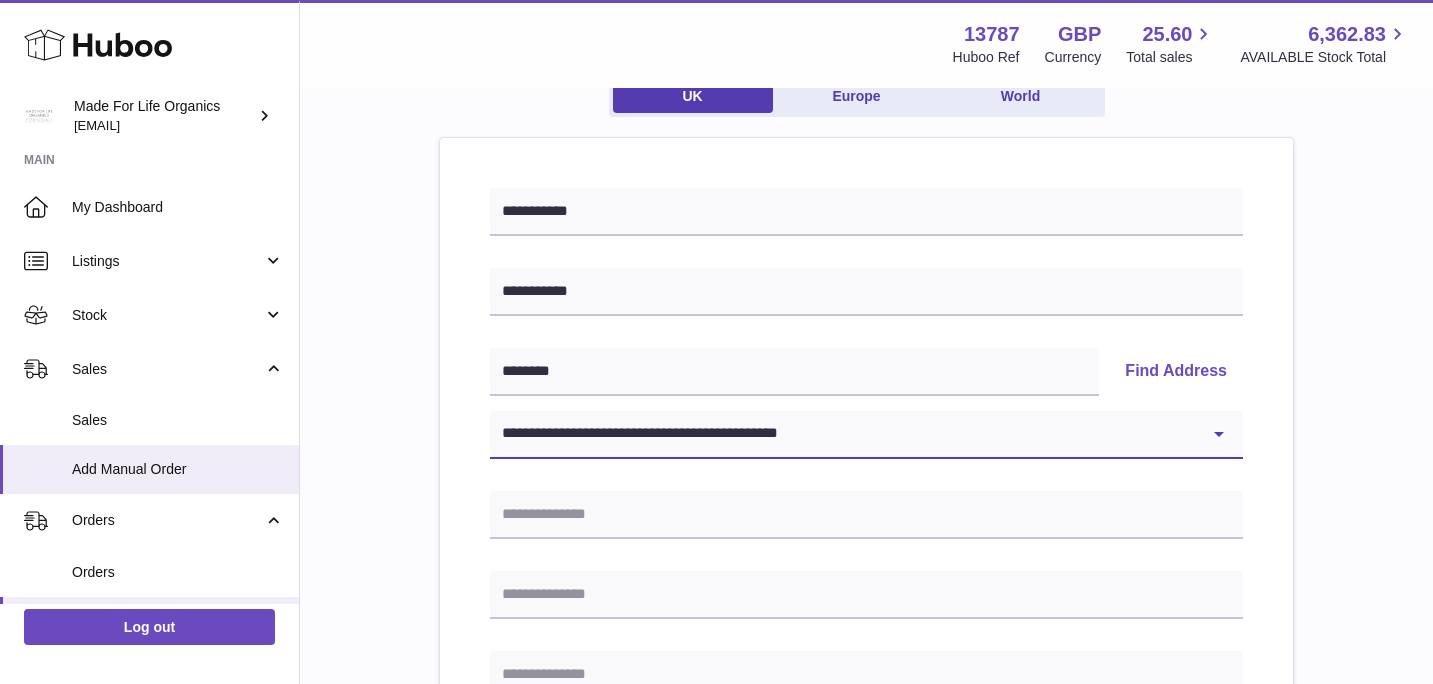 type on "**********" 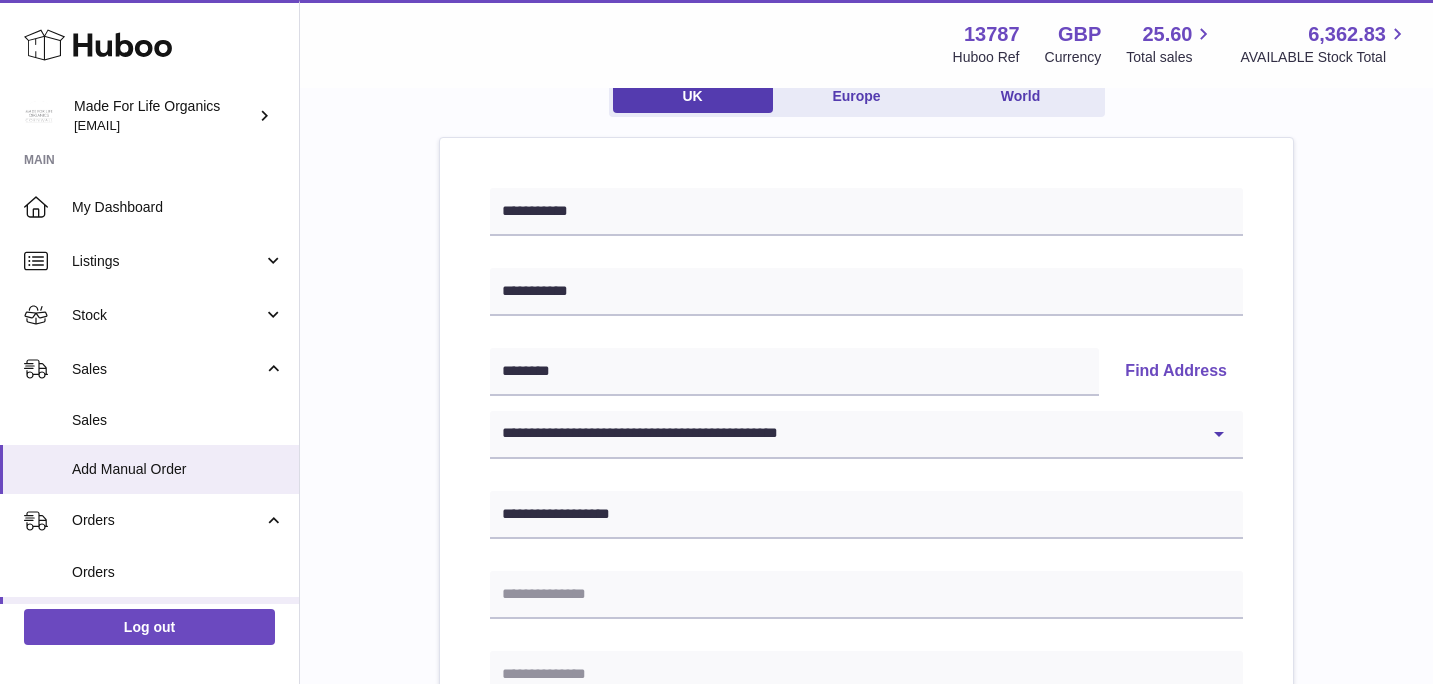 click on "**********" at bounding box center [866, 736] 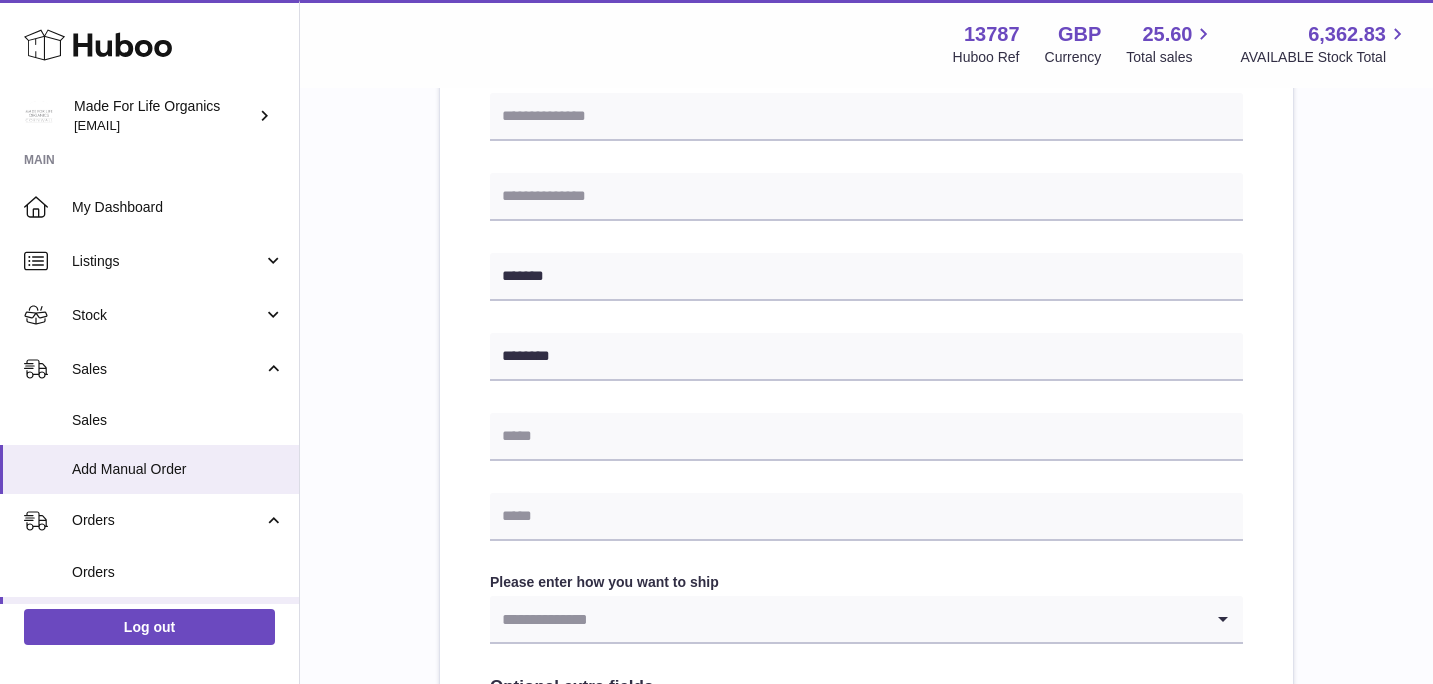 scroll, scrollTop: 675, scrollLeft: 0, axis: vertical 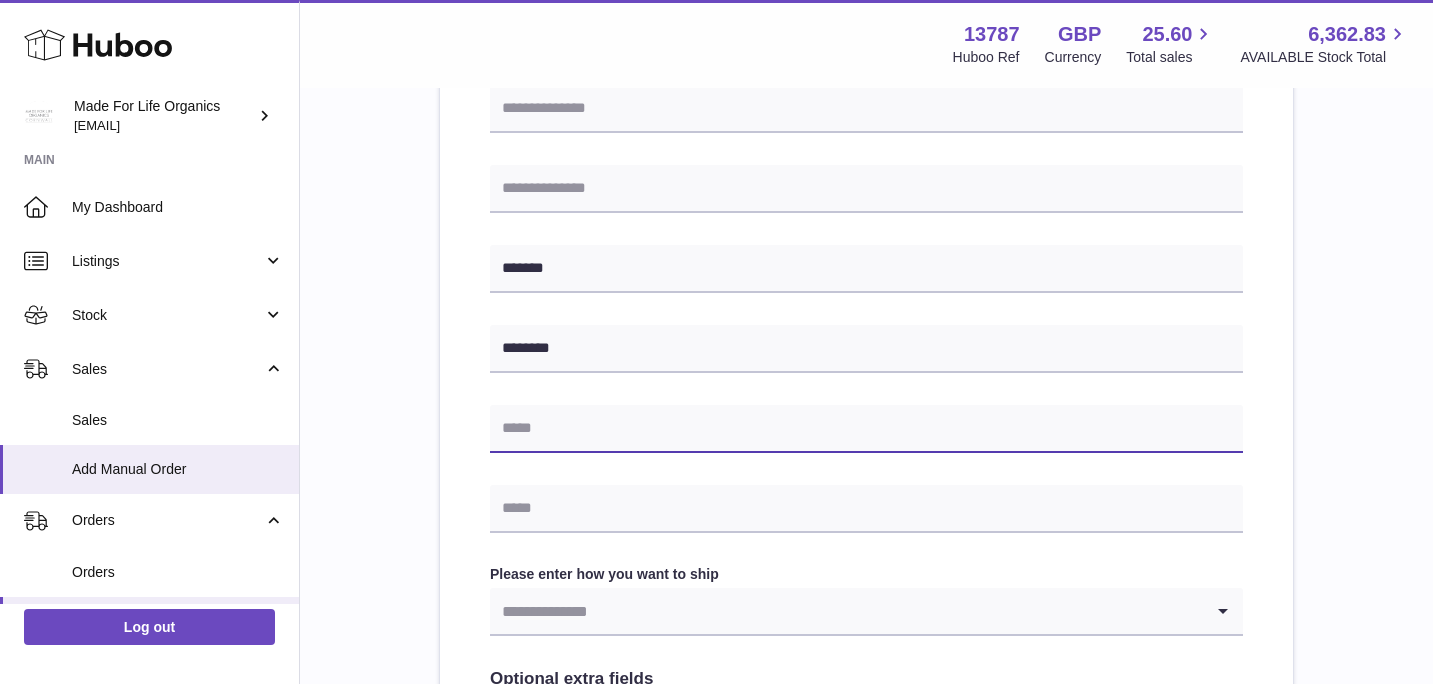 click at bounding box center [866, 429] 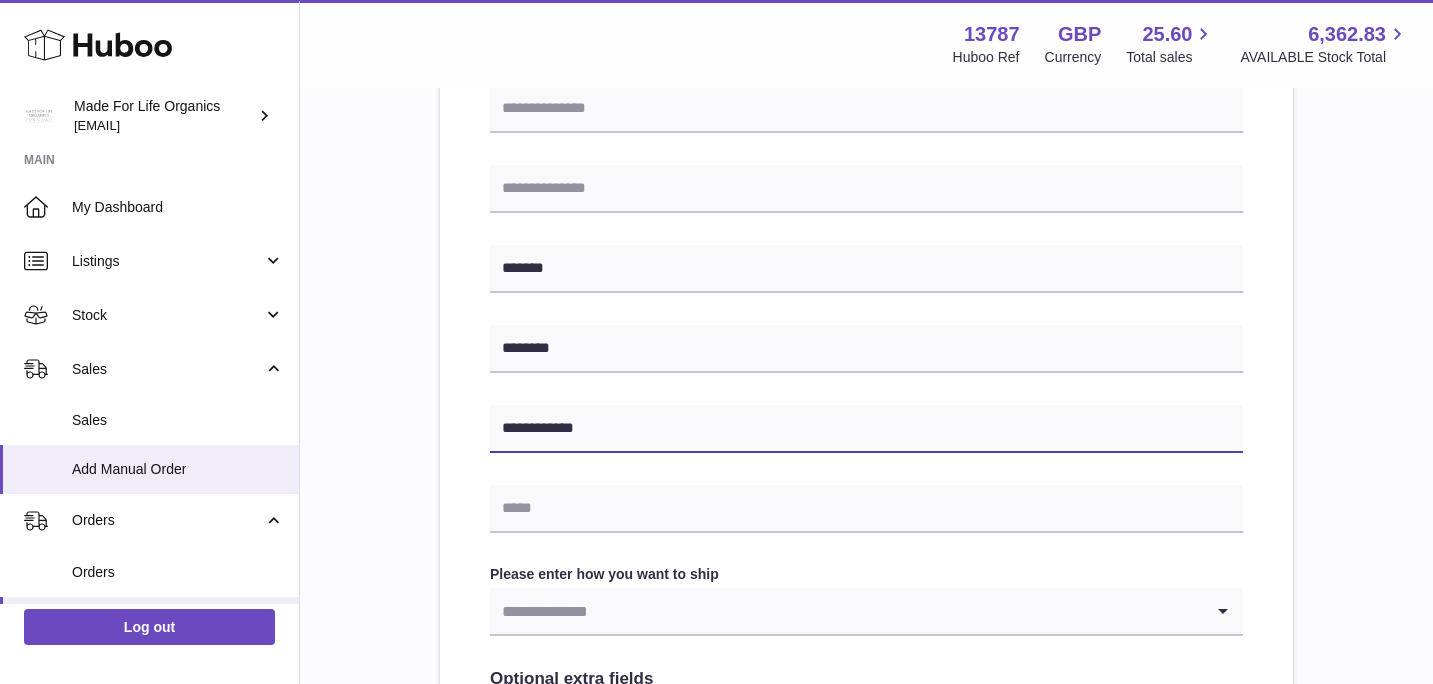 type on "**********" 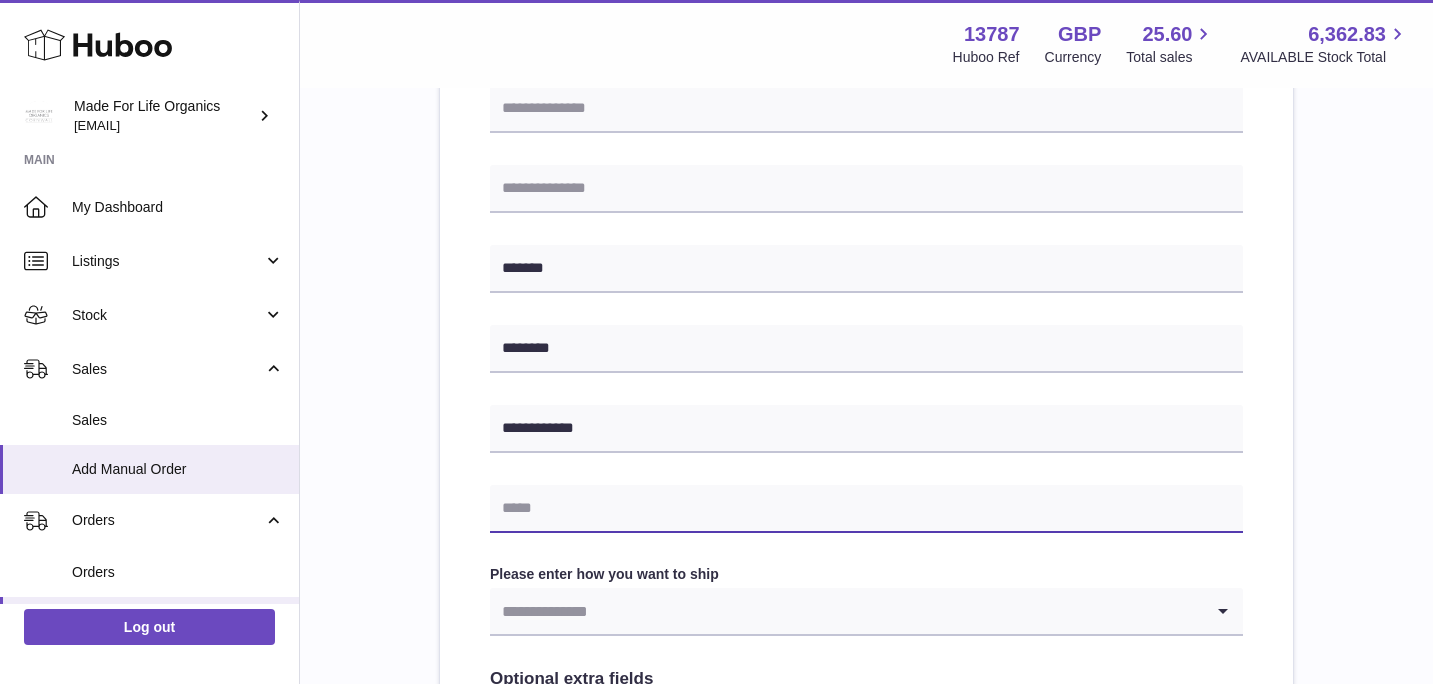 click at bounding box center (866, 509) 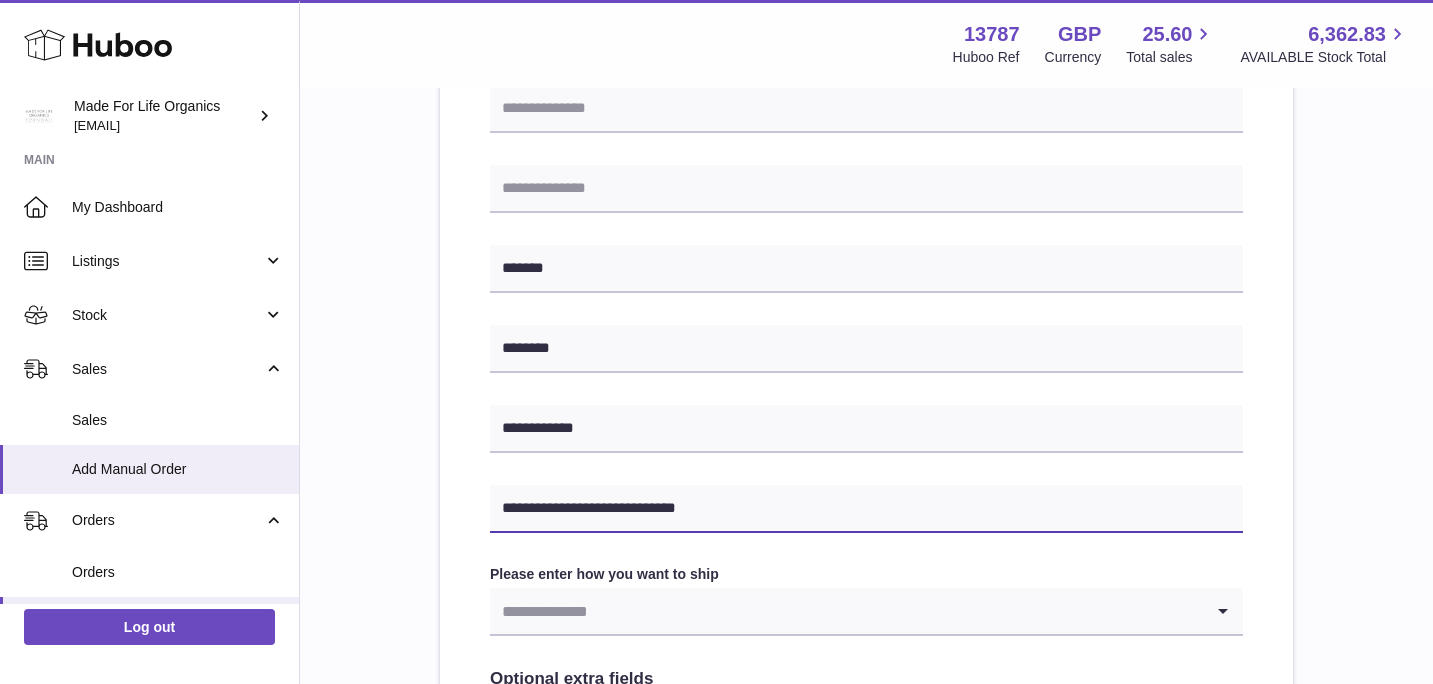 type on "**********" 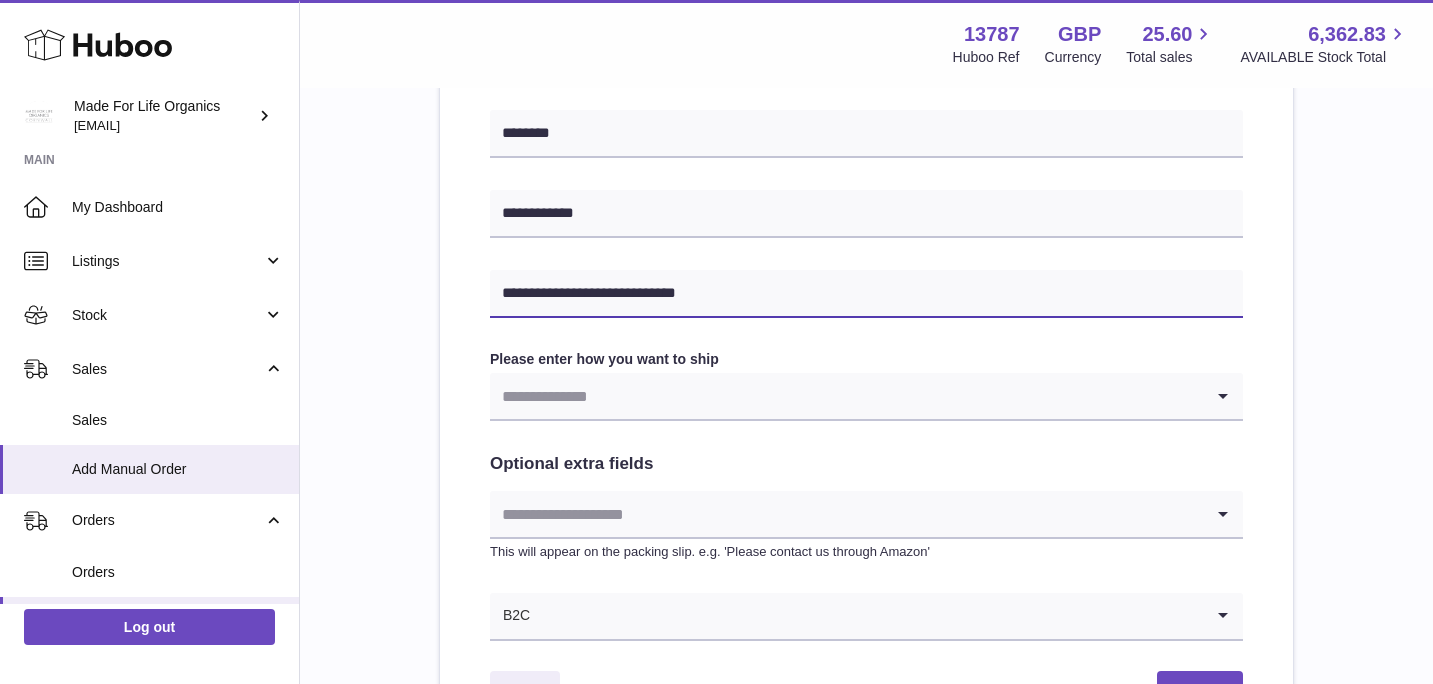 scroll, scrollTop: 897, scrollLeft: 0, axis: vertical 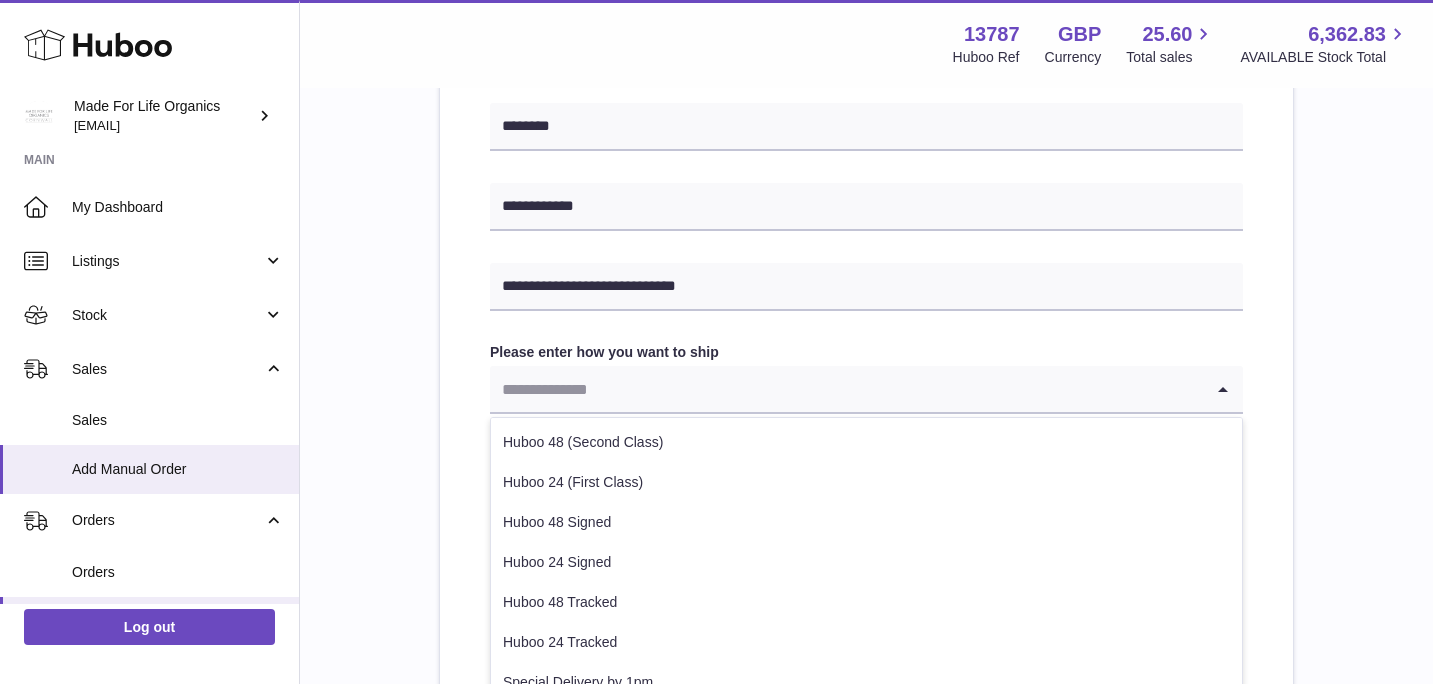click at bounding box center [846, 389] 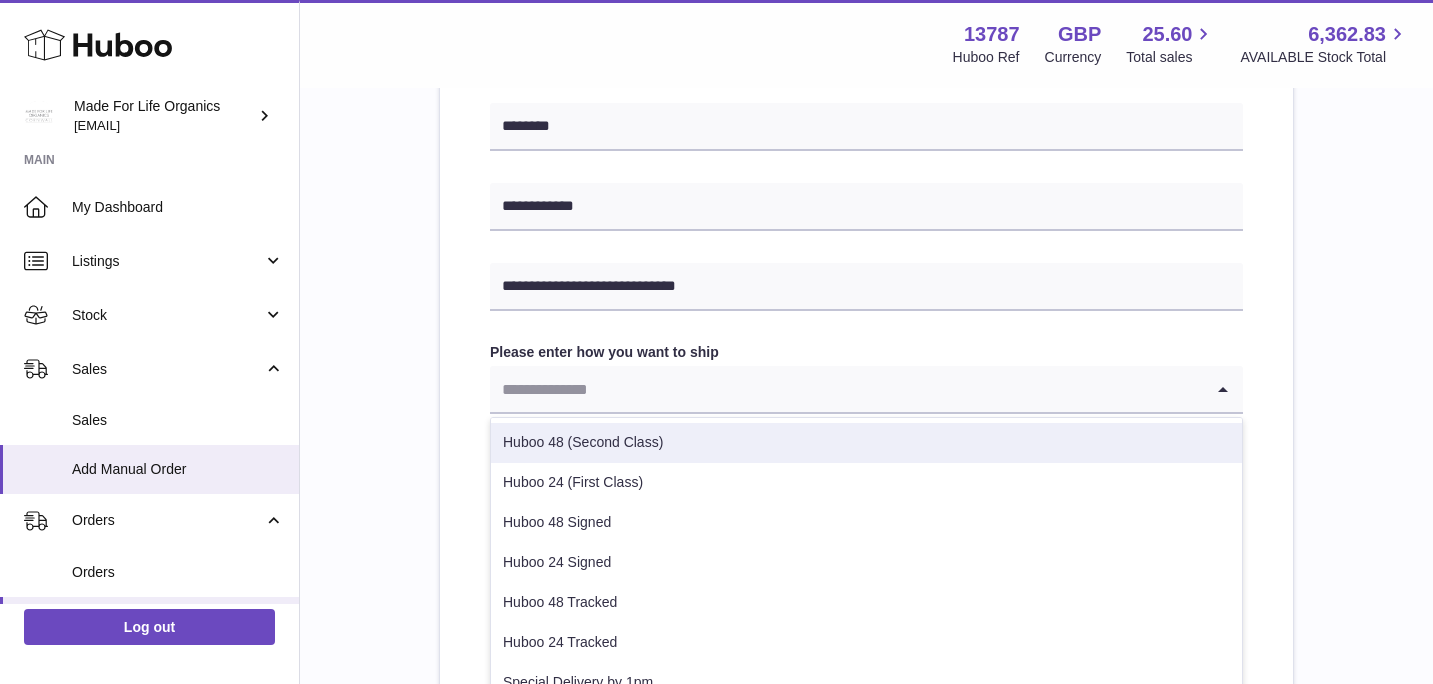 click on "Huboo 48 (Second Class)" at bounding box center (866, 443) 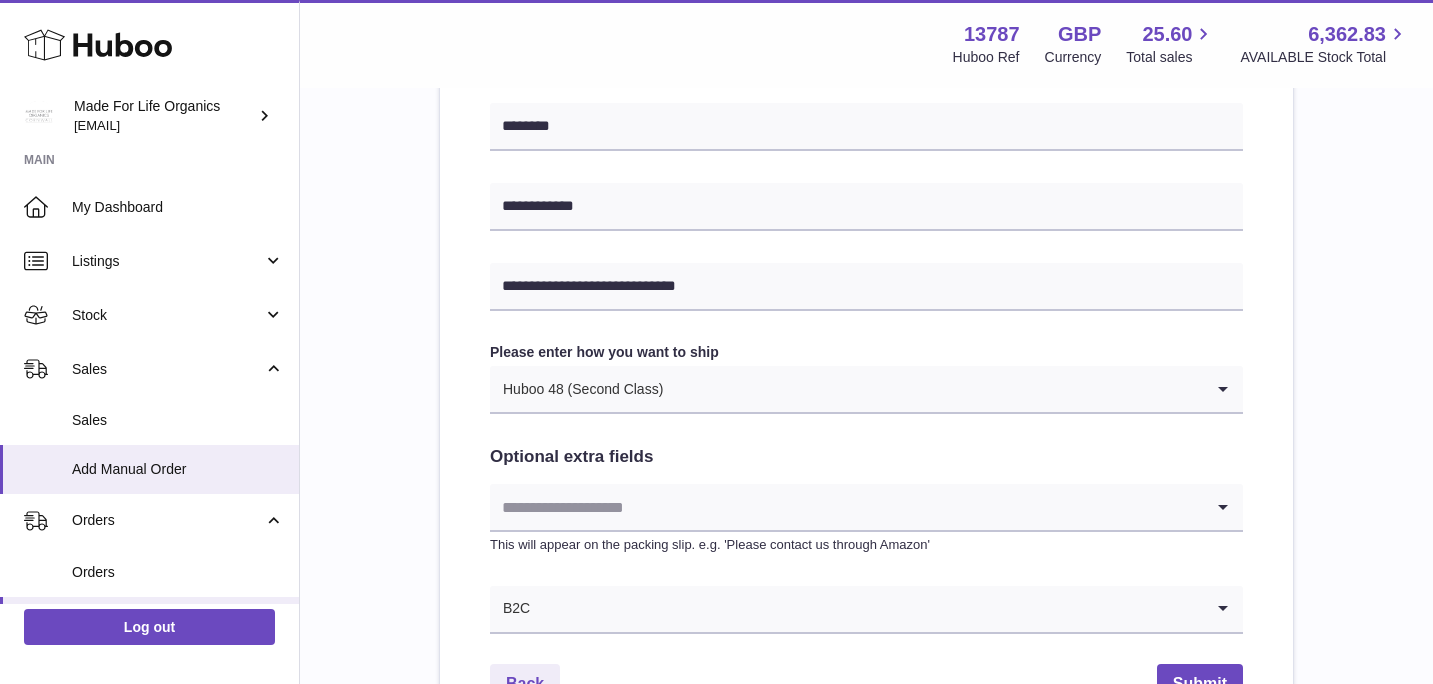 click on "**********" at bounding box center [866, 28] 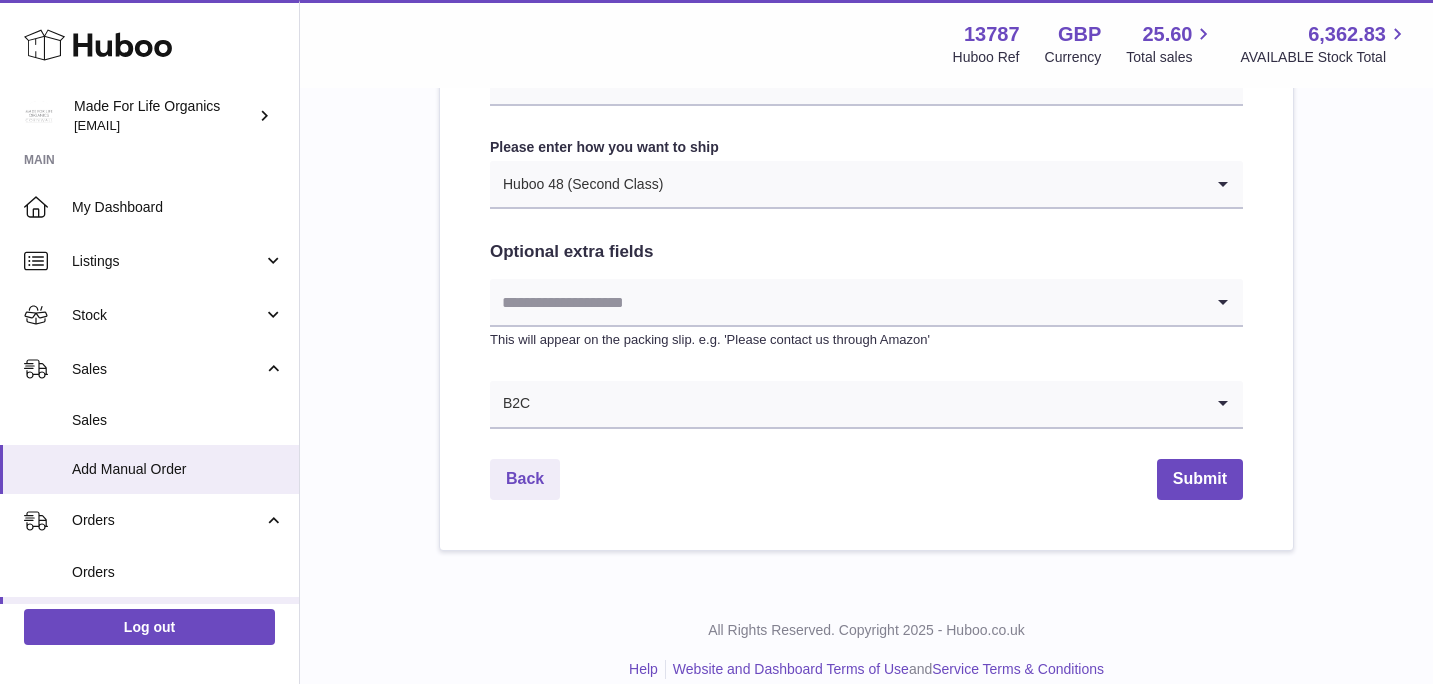 scroll, scrollTop: 1104, scrollLeft: 0, axis: vertical 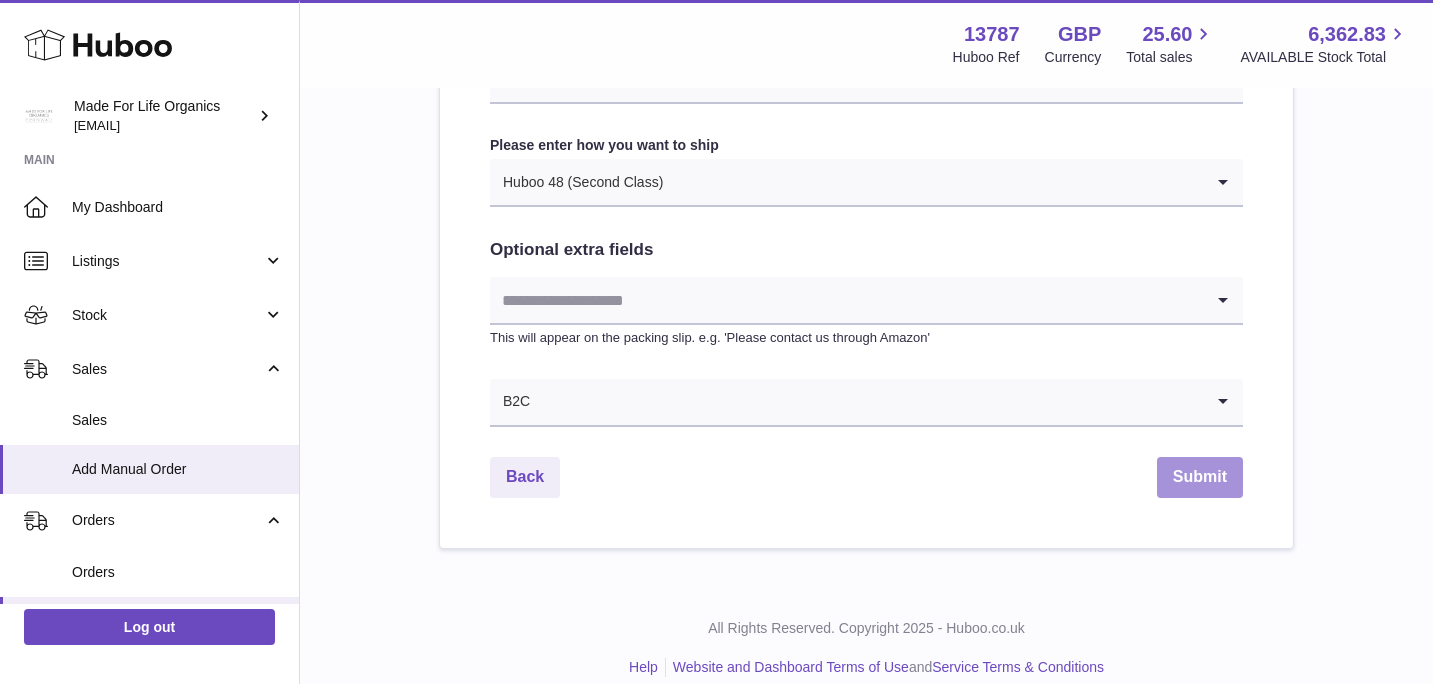 click on "Submit" at bounding box center [1200, 477] 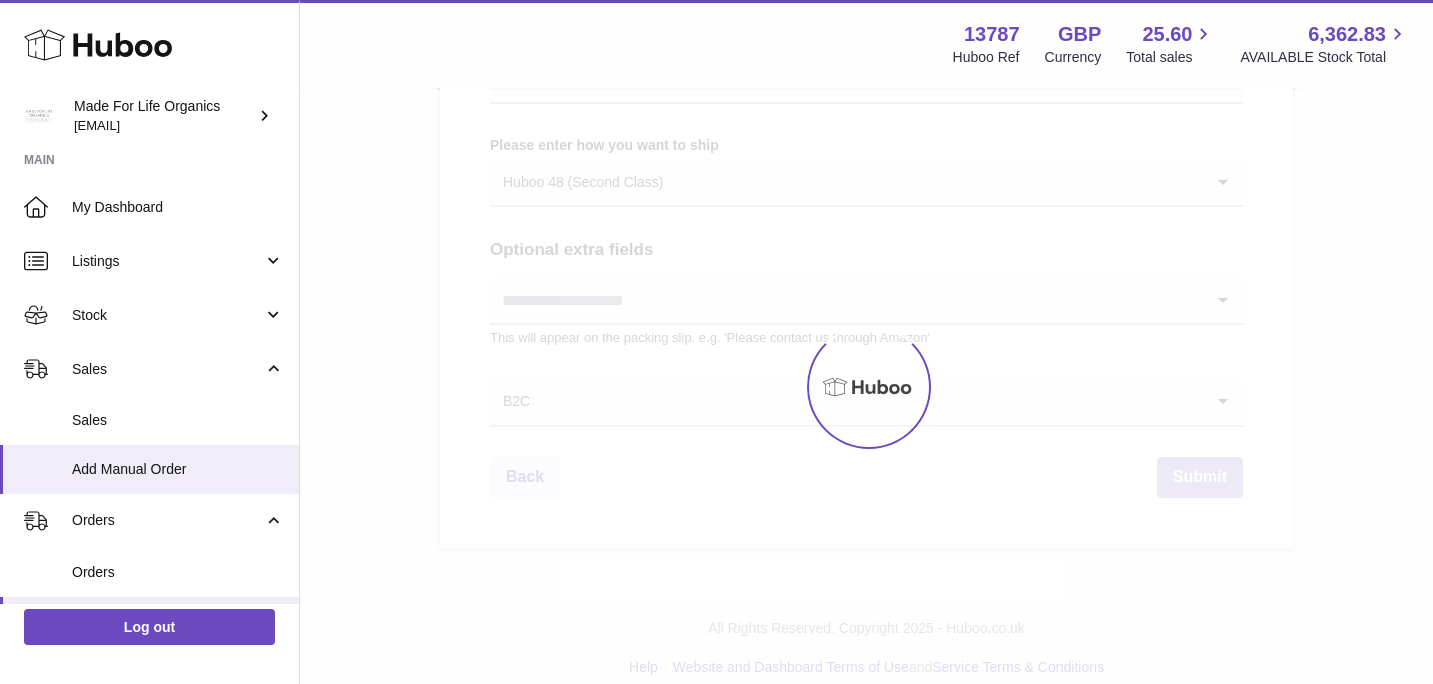 scroll, scrollTop: 0, scrollLeft: 0, axis: both 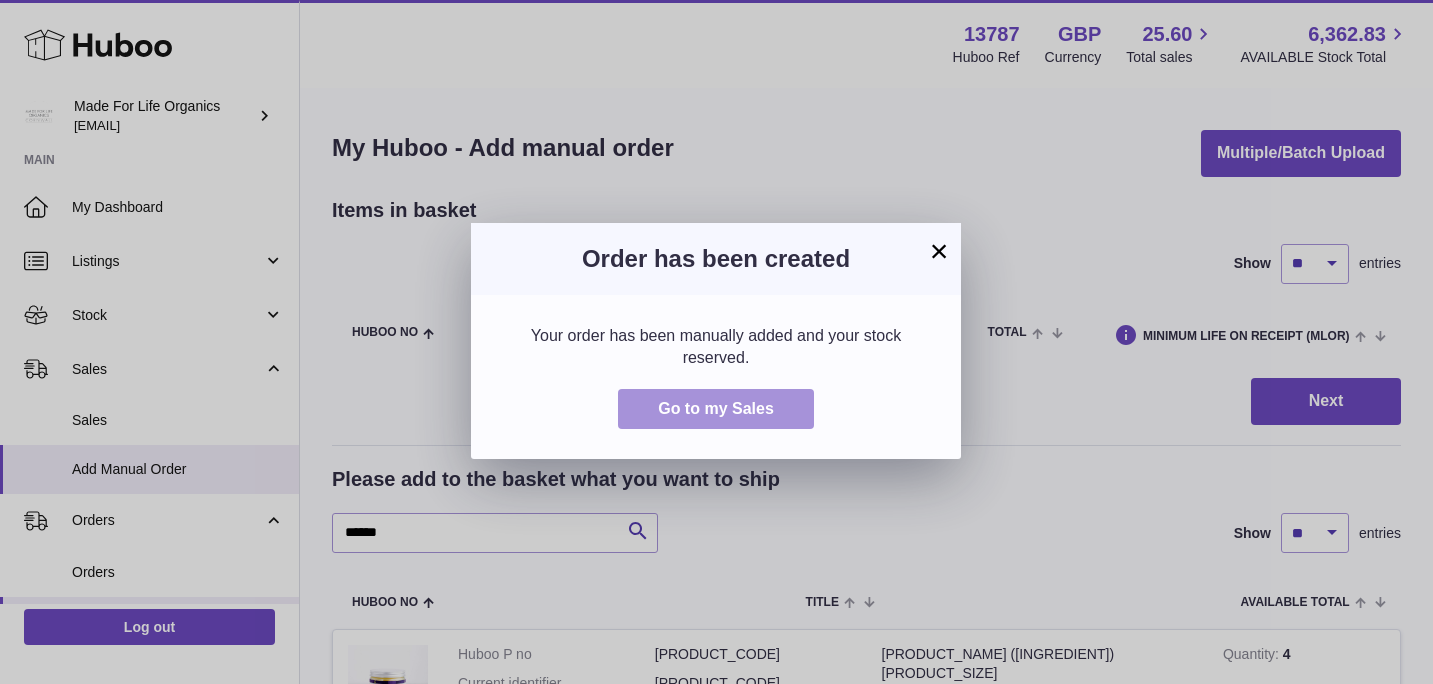 click on "Go to my Sales" at bounding box center [716, 409] 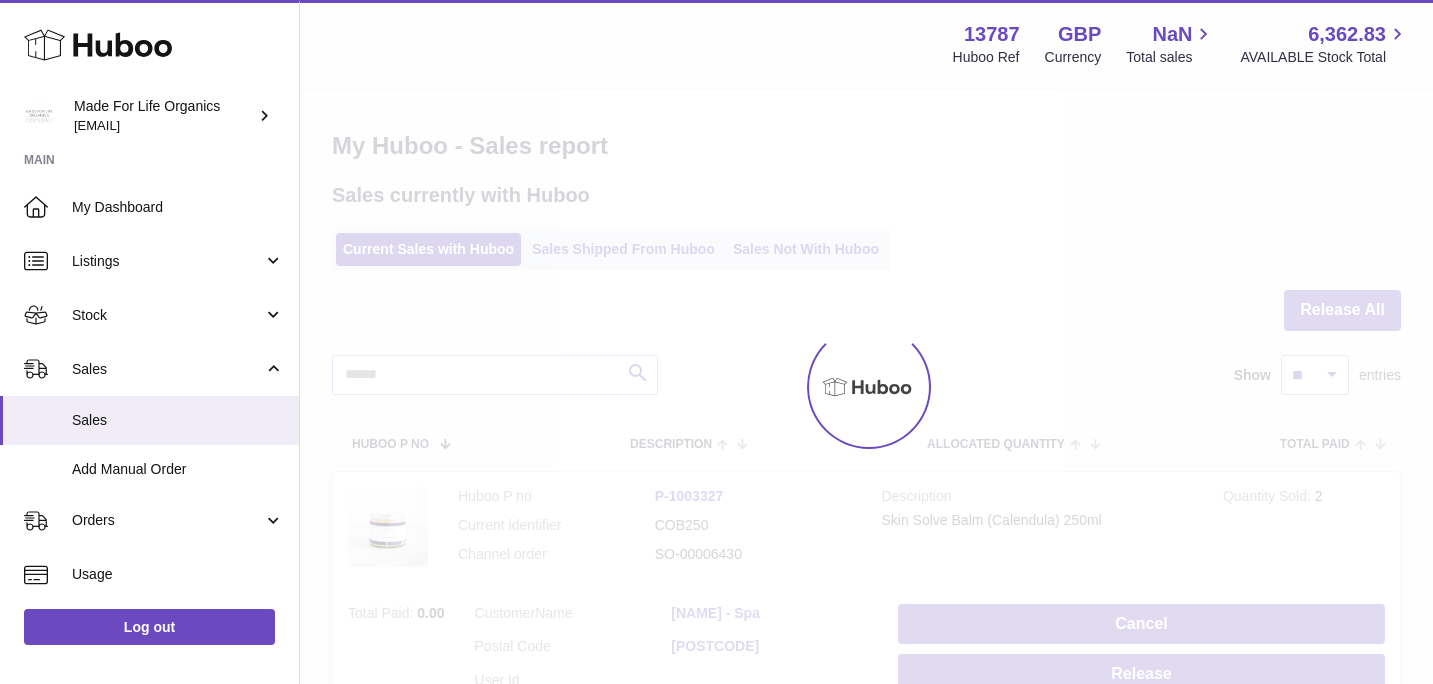 scroll, scrollTop: 0, scrollLeft: 0, axis: both 